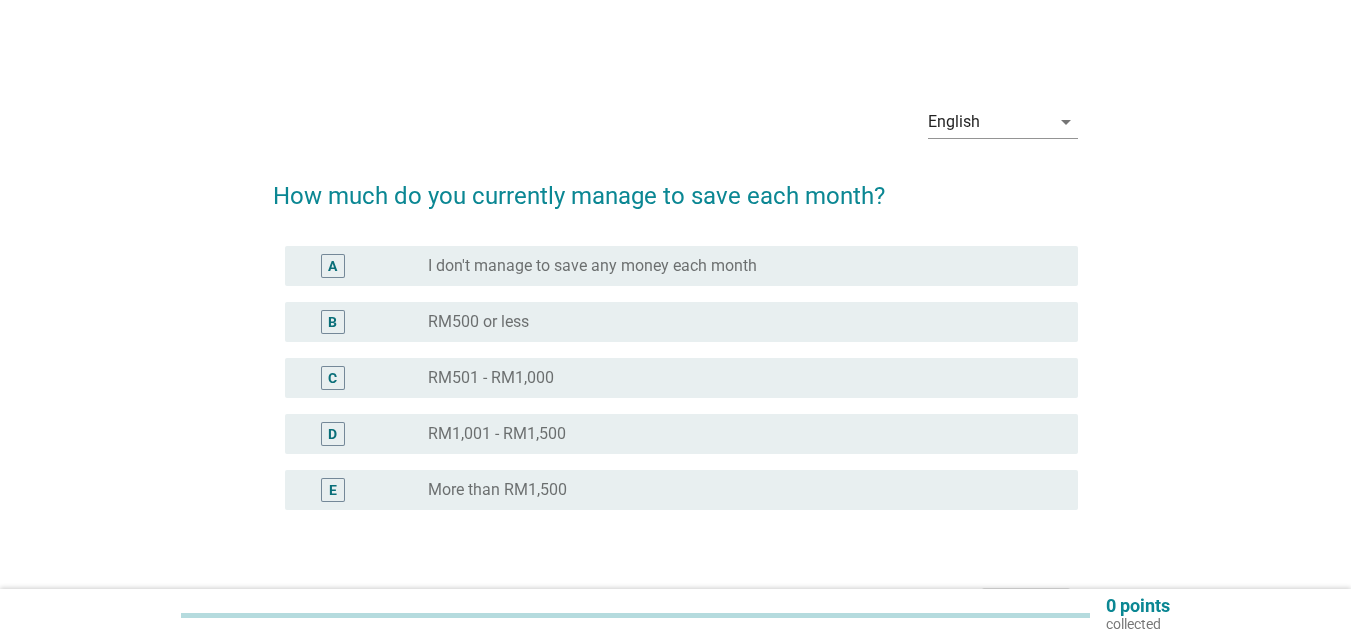 scroll, scrollTop: 0, scrollLeft: 0, axis: both 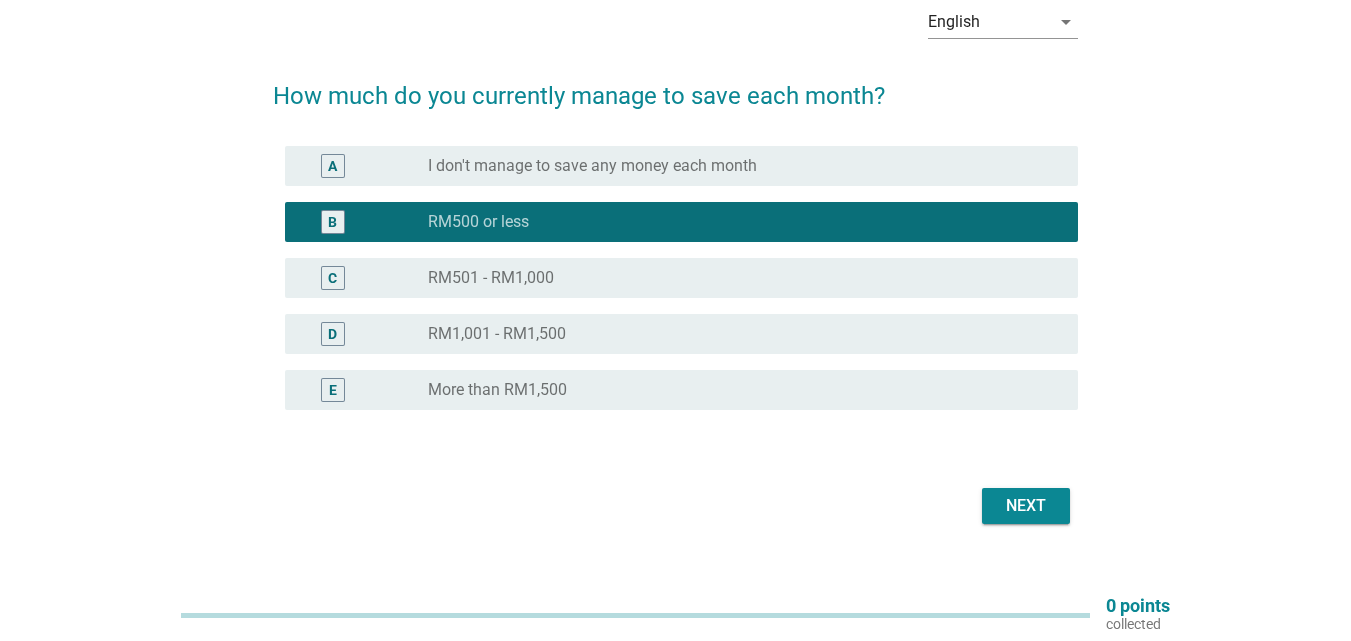 click on "Next" at bounding box center (675, 506) 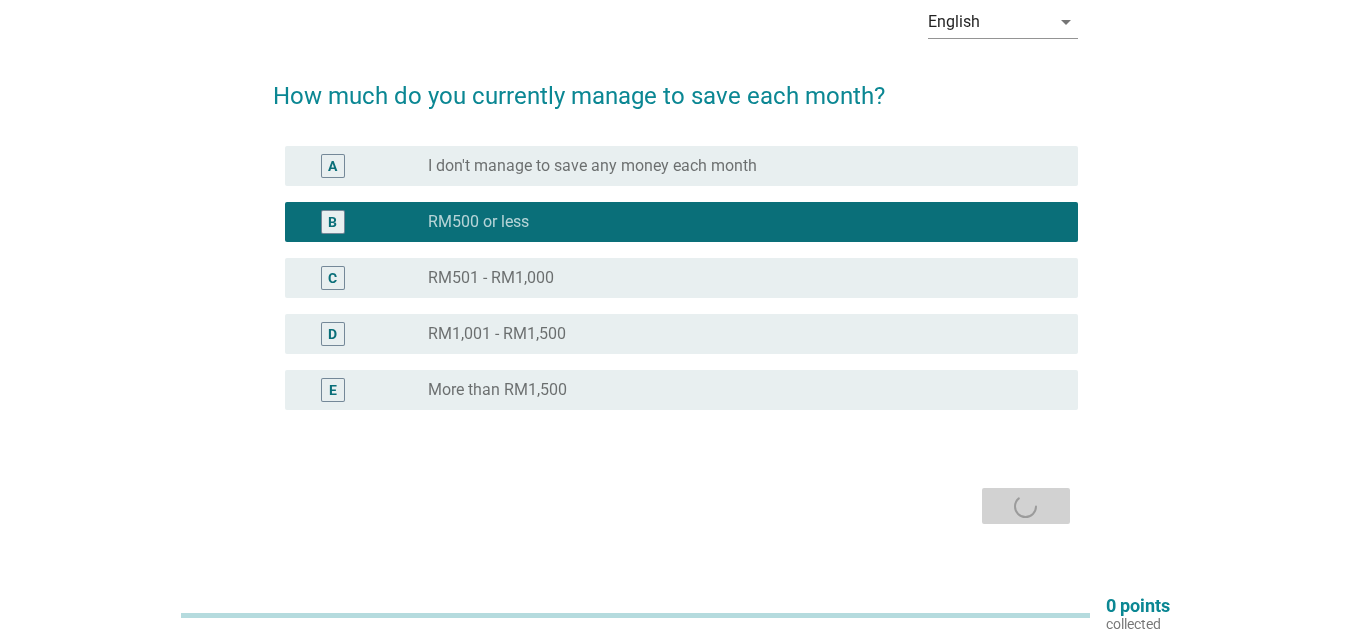 scroll, scrollTop: 0, scrollLeft: 0, axis: both 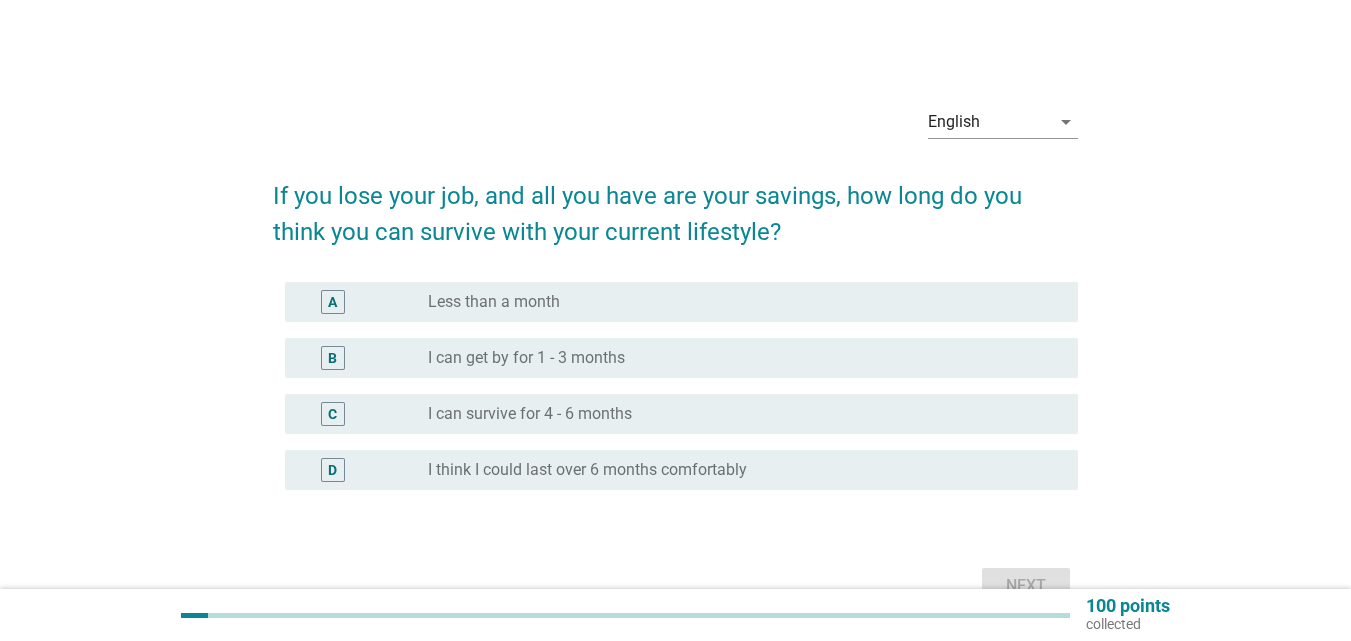 click on "Less than a month" at bounding box center (494, 302) 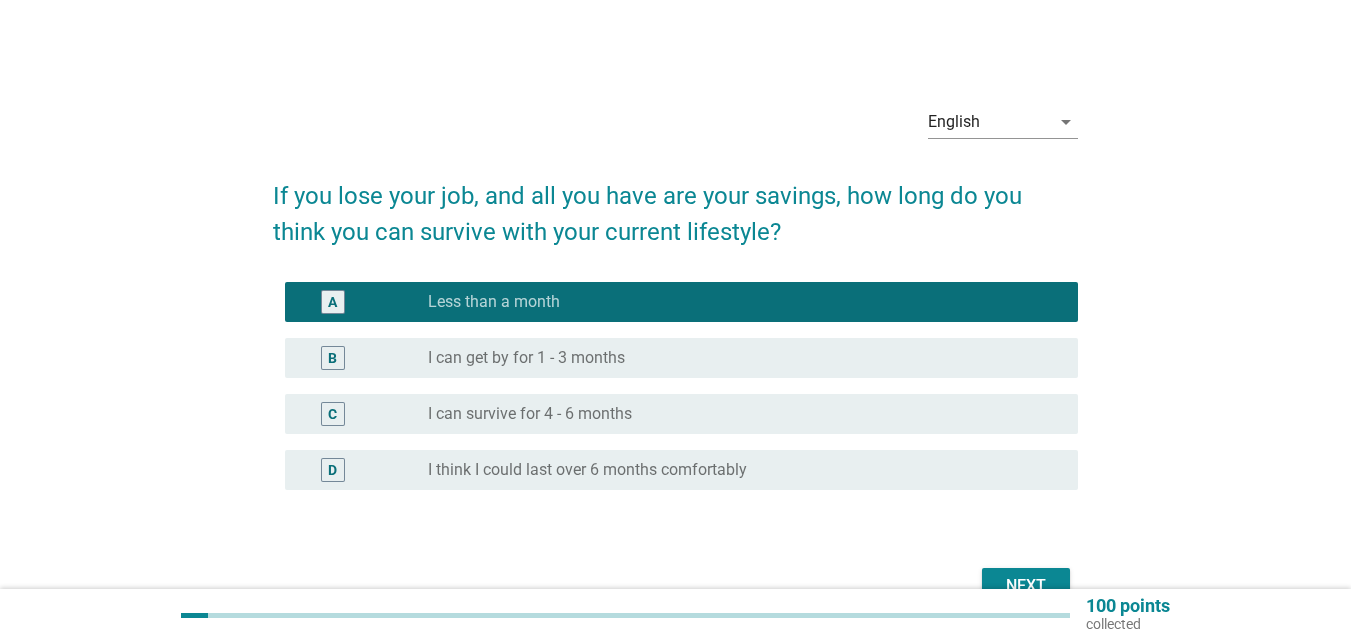 click on "Next" at bounding box center (1026, 586) 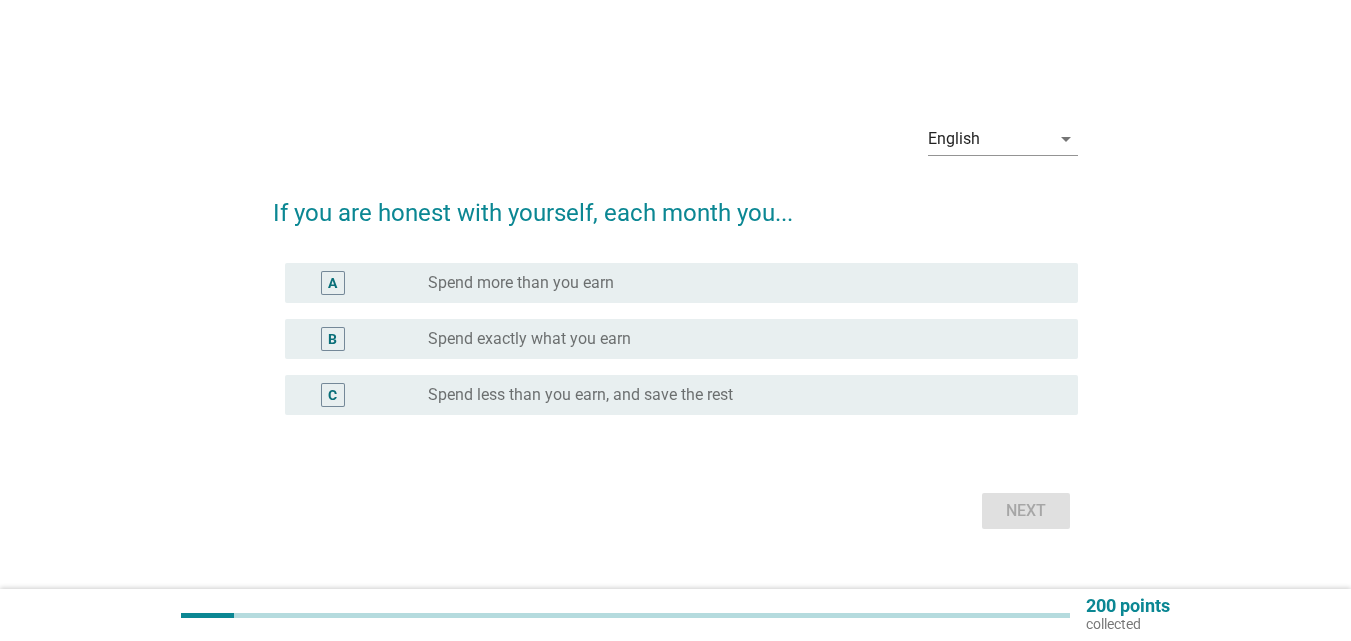 click on "Spend more than you earn" at bounding box center [521, 283] 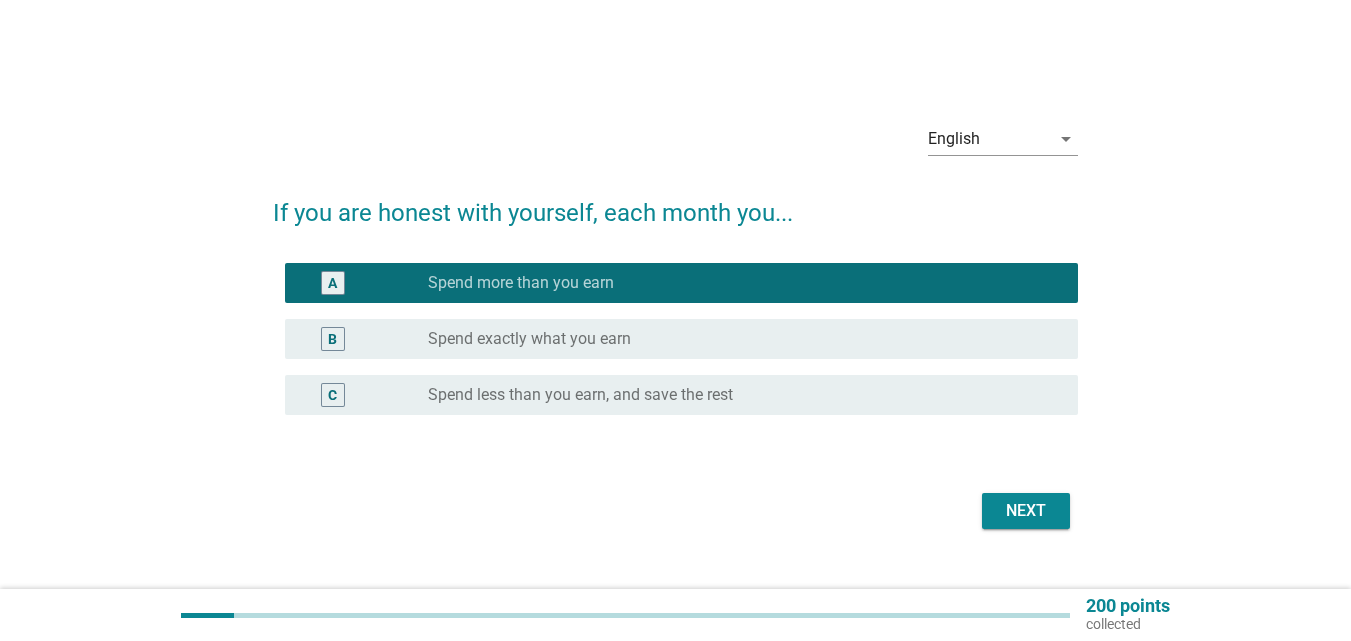 click on "Spend exactly what you earn" at bounding box center (529, 339) 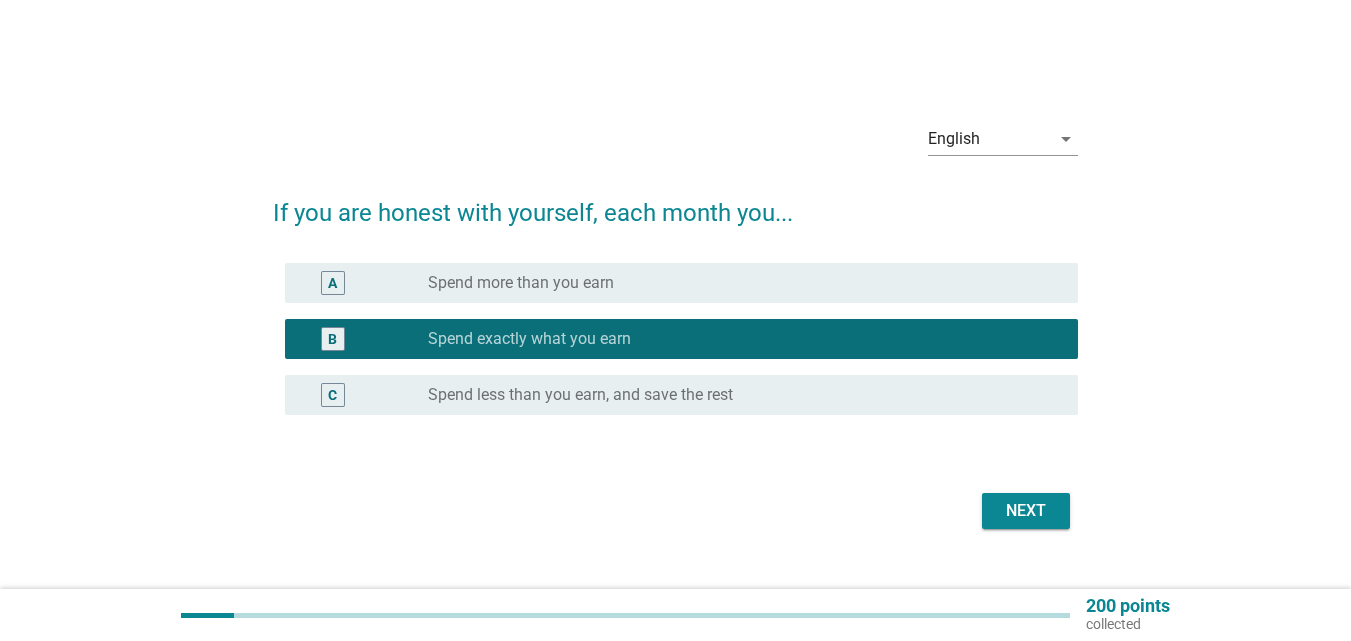 click on "Next" at bounding box center [1026, 511] 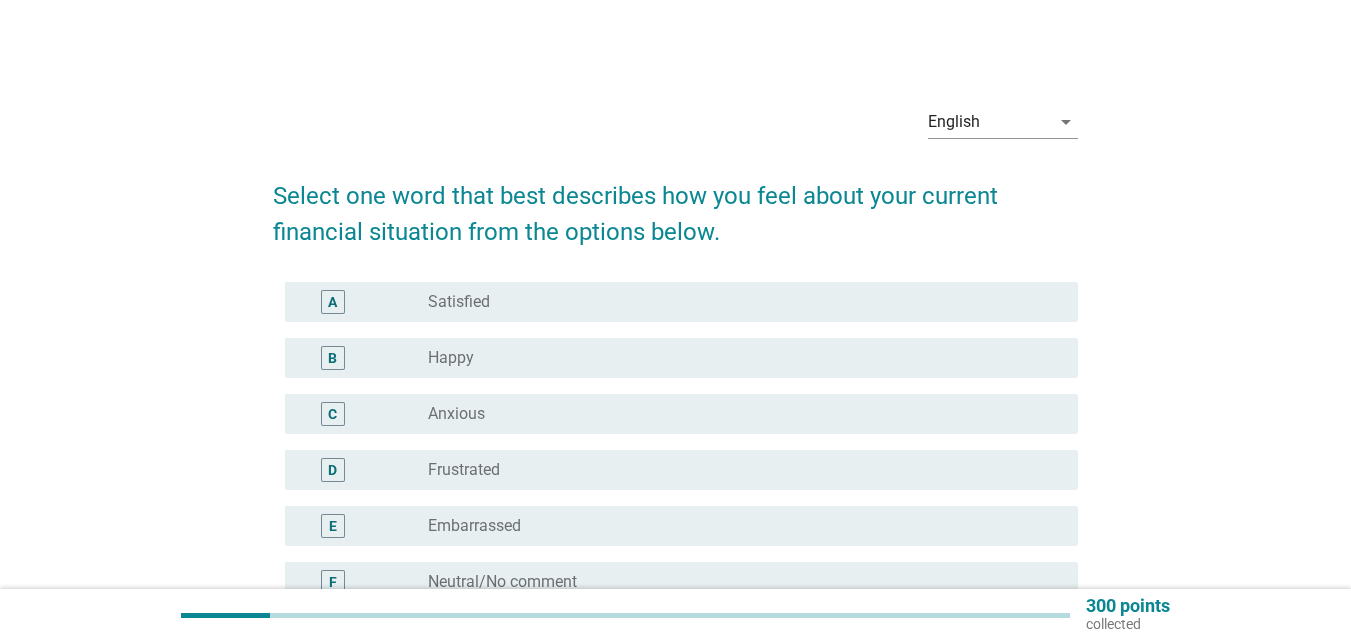 click on "radio_button_unchecked Frustrated" at bounding box center [745, 470] 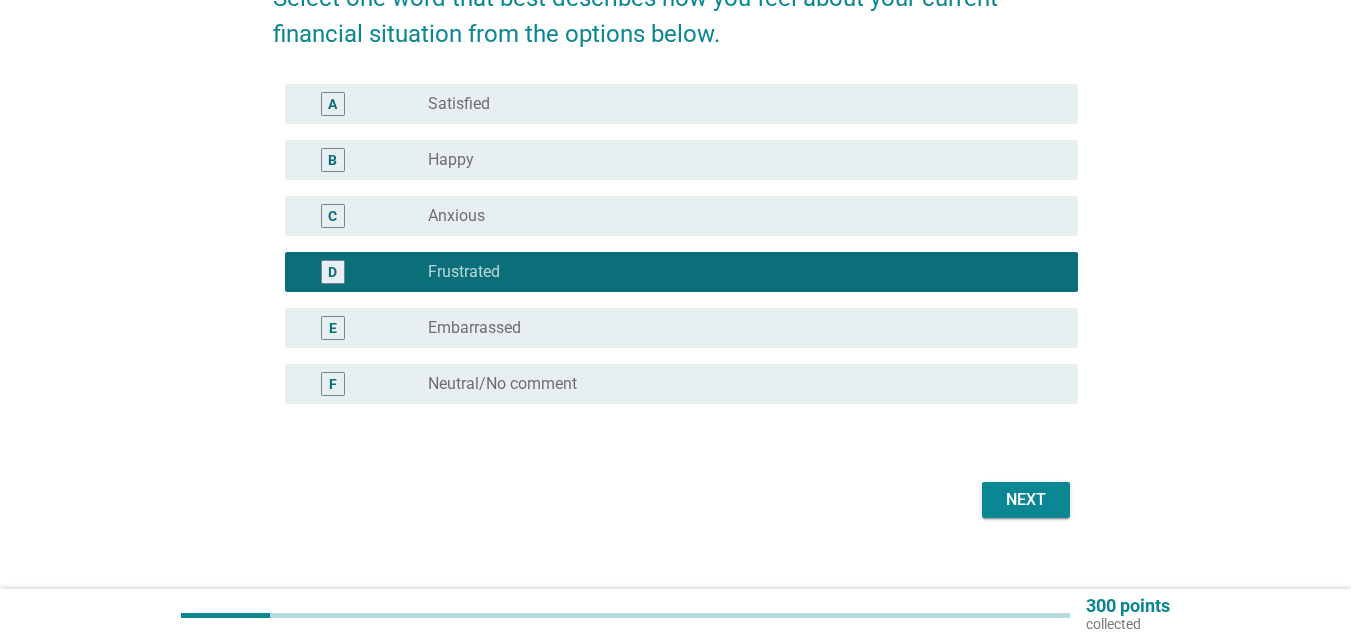 scroll, scrollTop: 200, scrollLeft: 0, axis: vertical 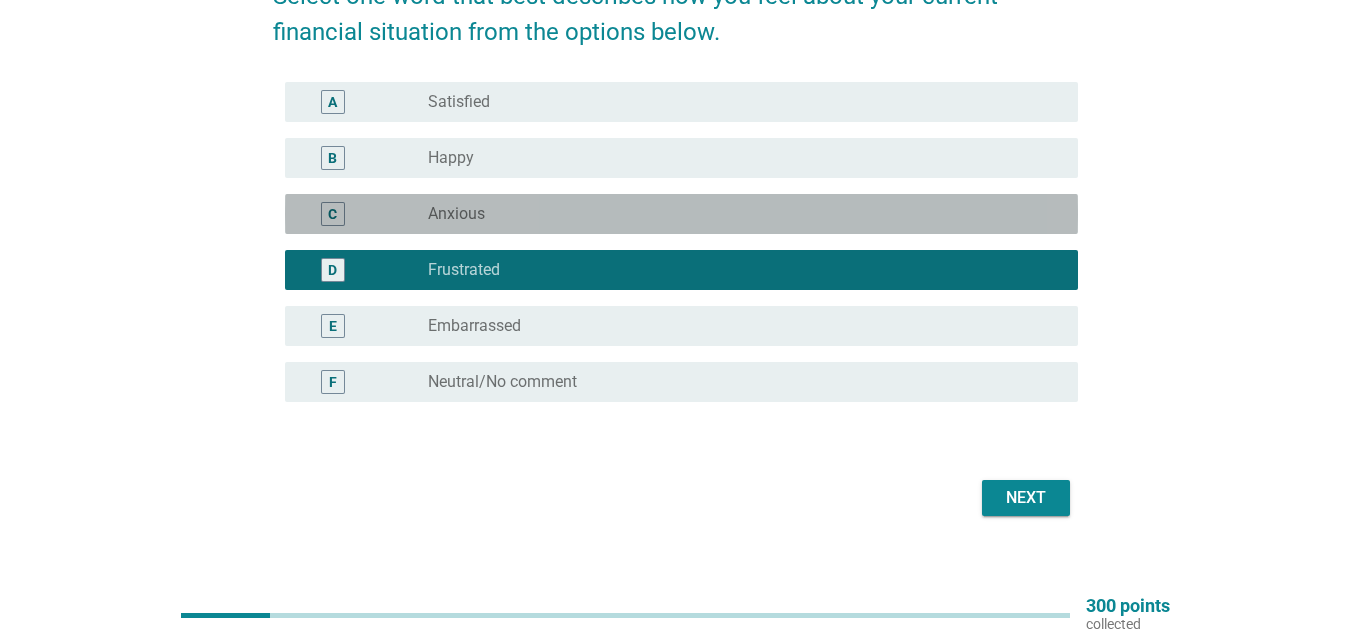click on "radio_button_unchecked Anxious" at bounding box center [737, 214] 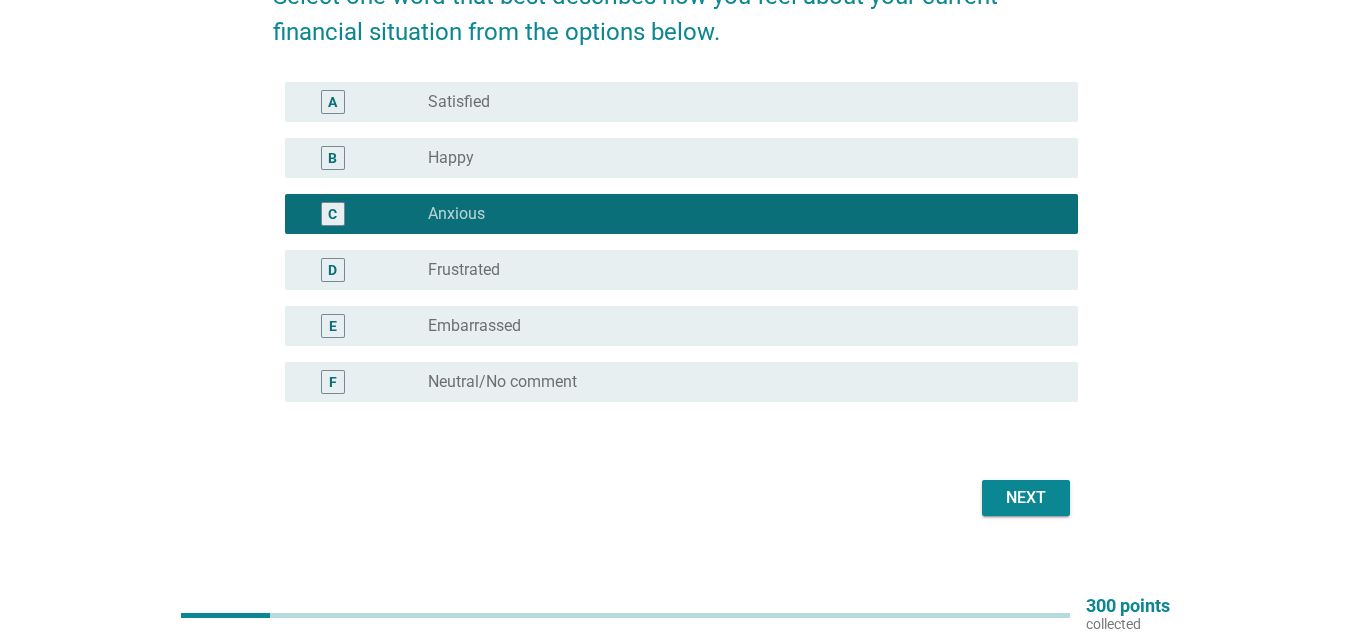 click on "Next" at bounding box center [1026, 498] 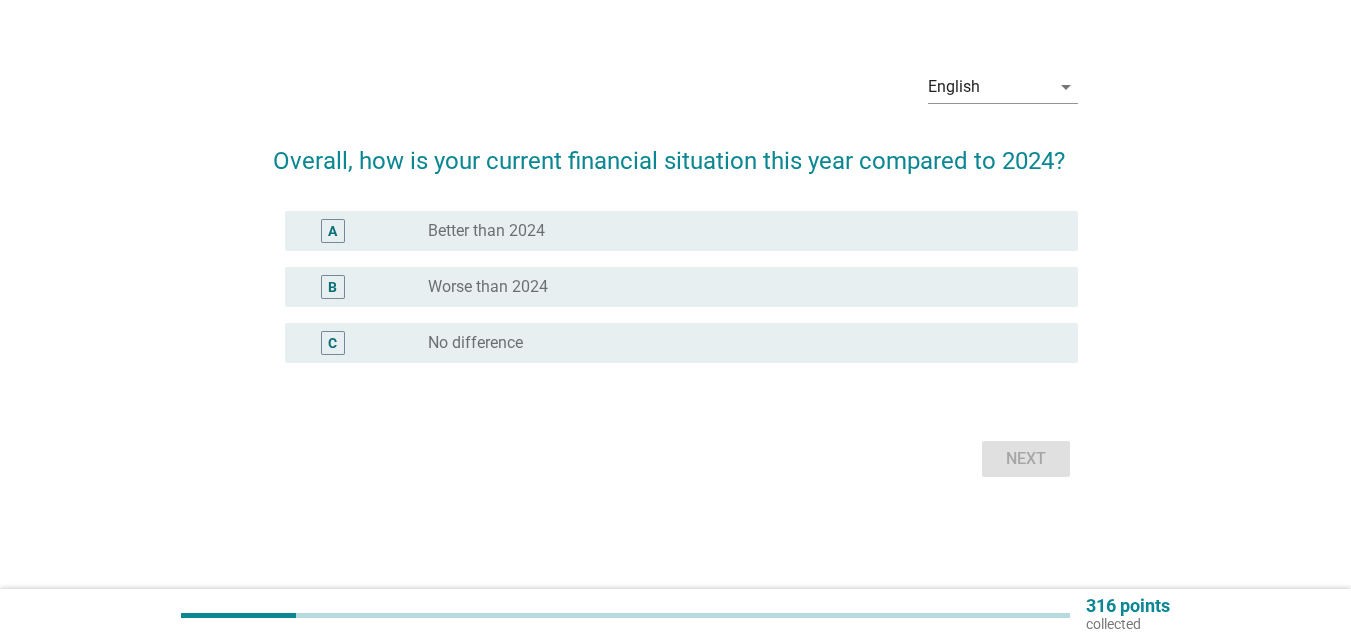 scroll, scrollTop: 0, scrollLeft: 0, axis: both 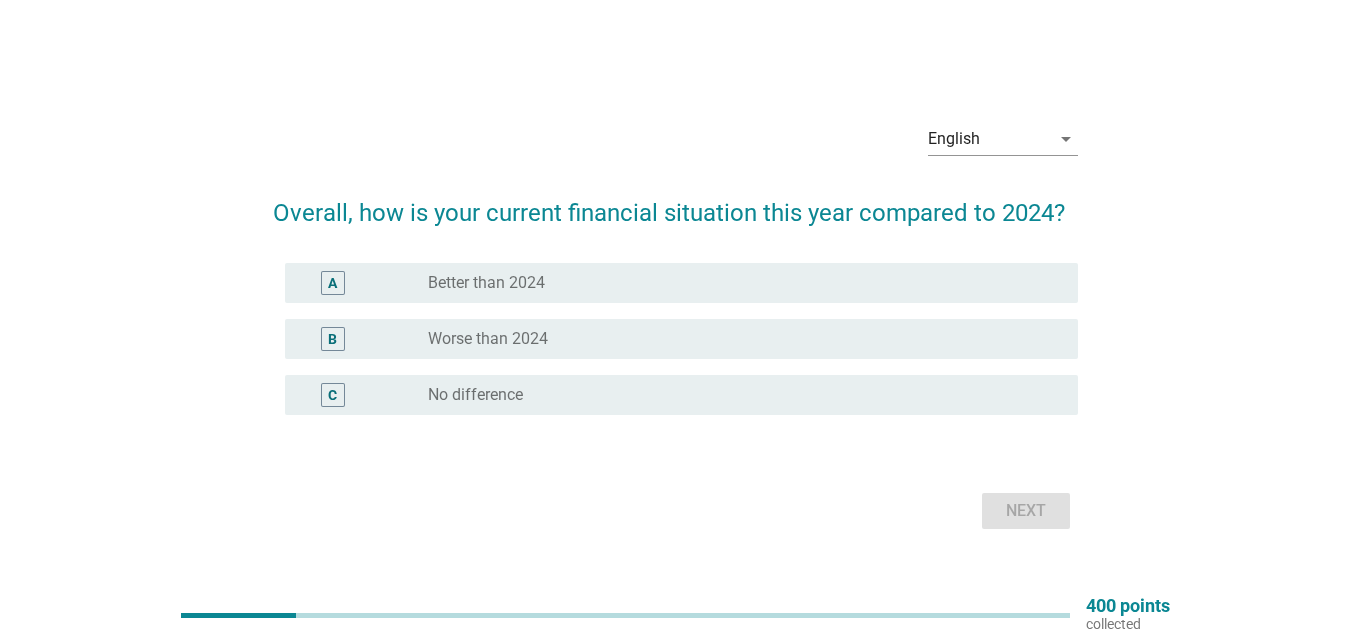 click on "radio_button_unchecked Worse than 2024" at bounding box center (737, 339) 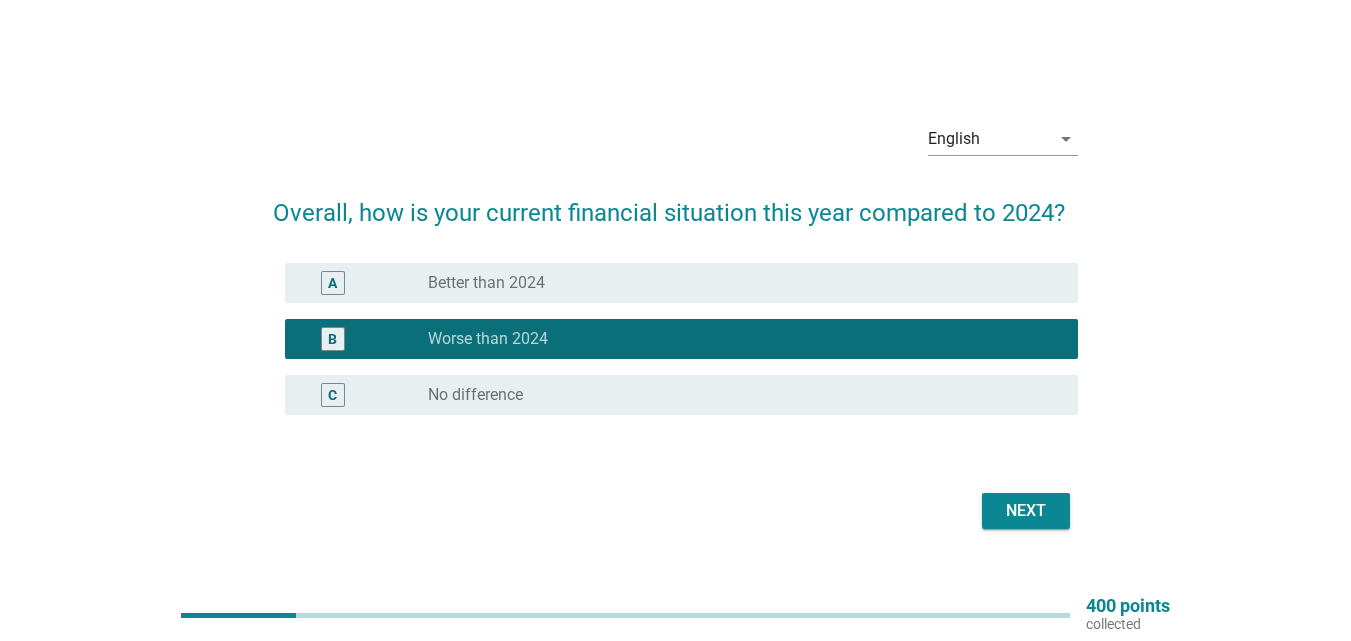 click on "Next" at bounding box center (1026, 511) 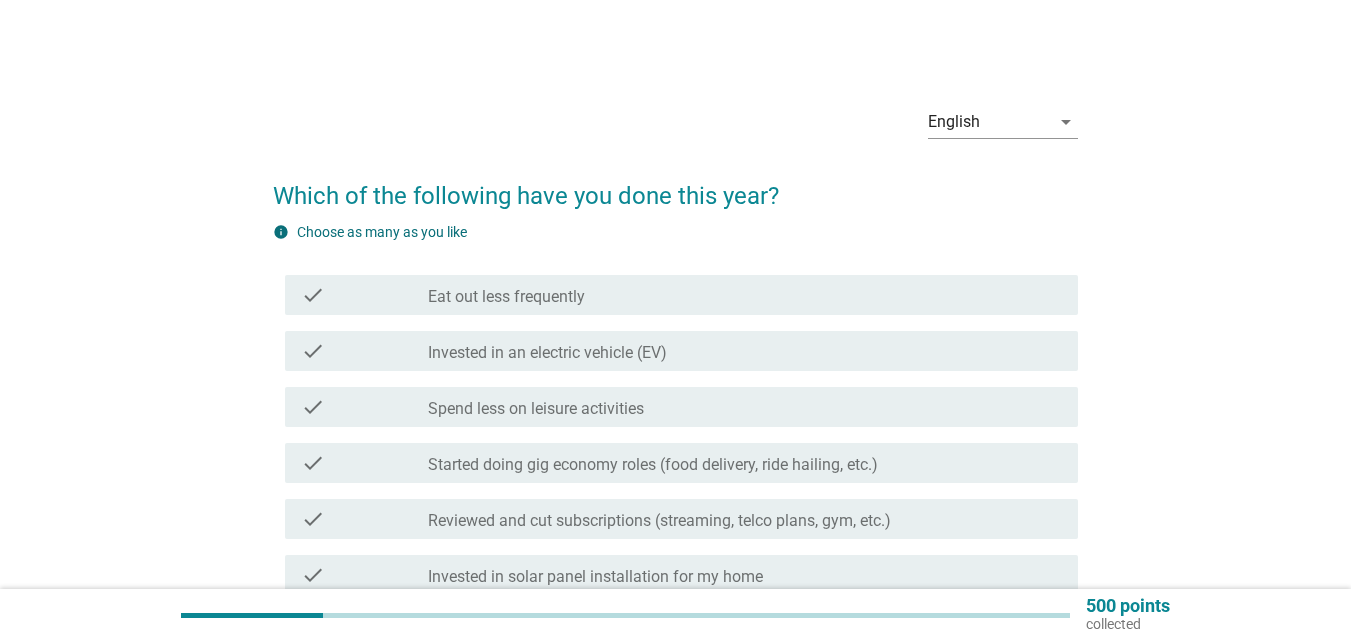click on "Spend less on leisure activities" at bounding box center [536, 409] 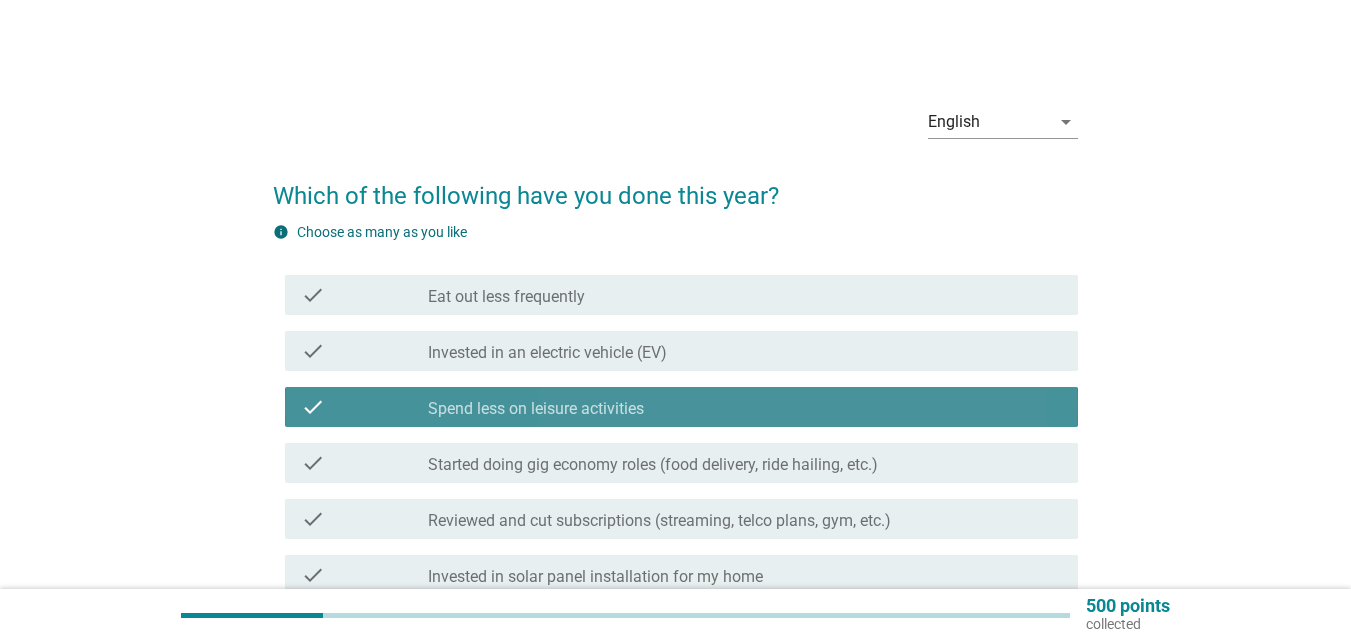 click on "Invested in an electric vehicle (EV)" at bounding box center [547, 353] 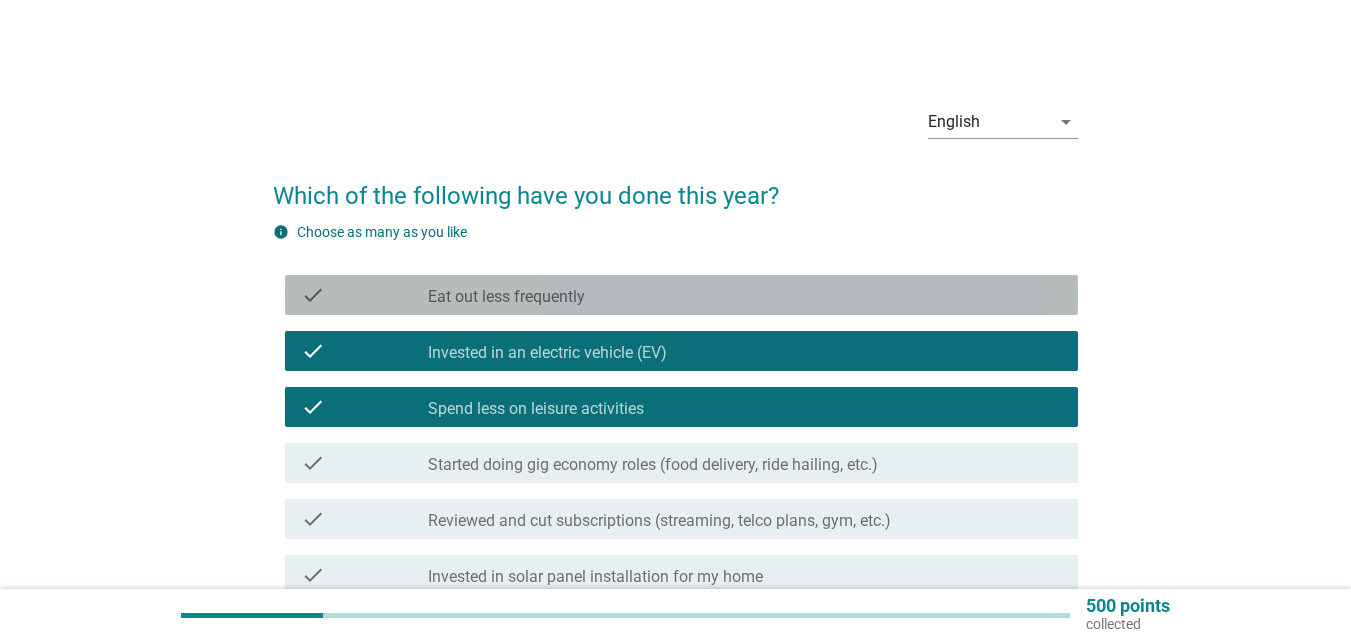 click on "check_box_outline_blank Eat out less frequently" at bounding box center [745, 295] 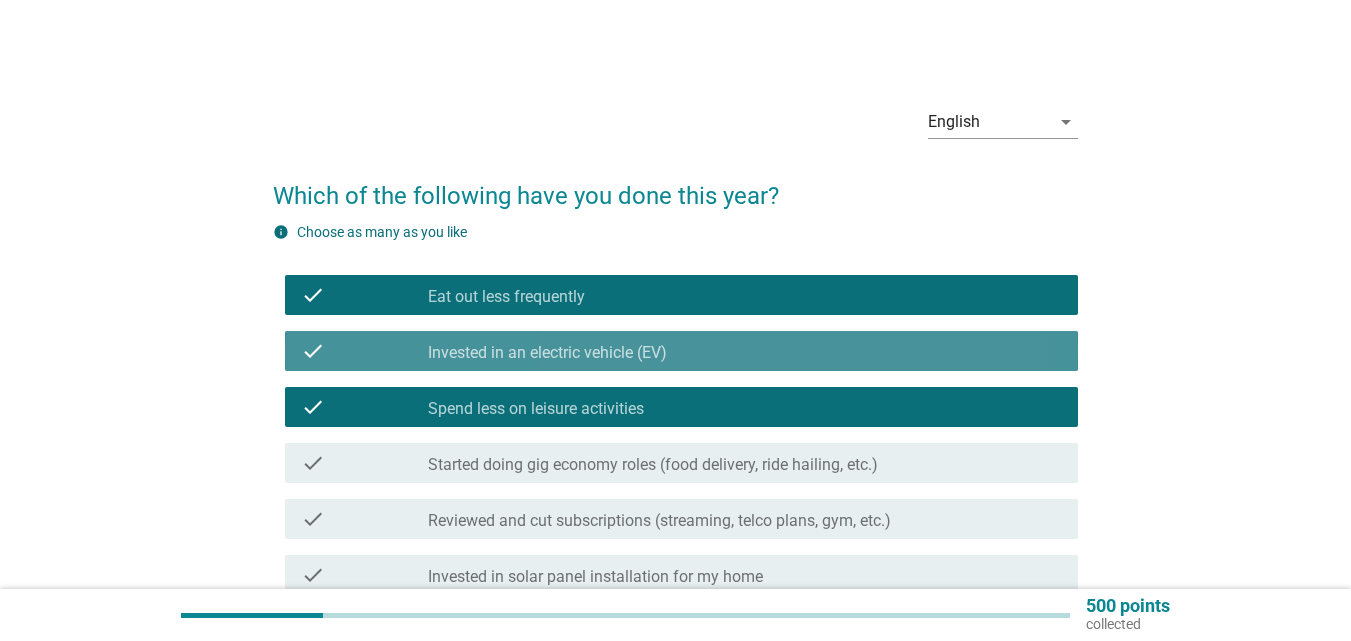click on "check_box Invested in an electric vehicle (EV)" at bounding box center (745, 351) 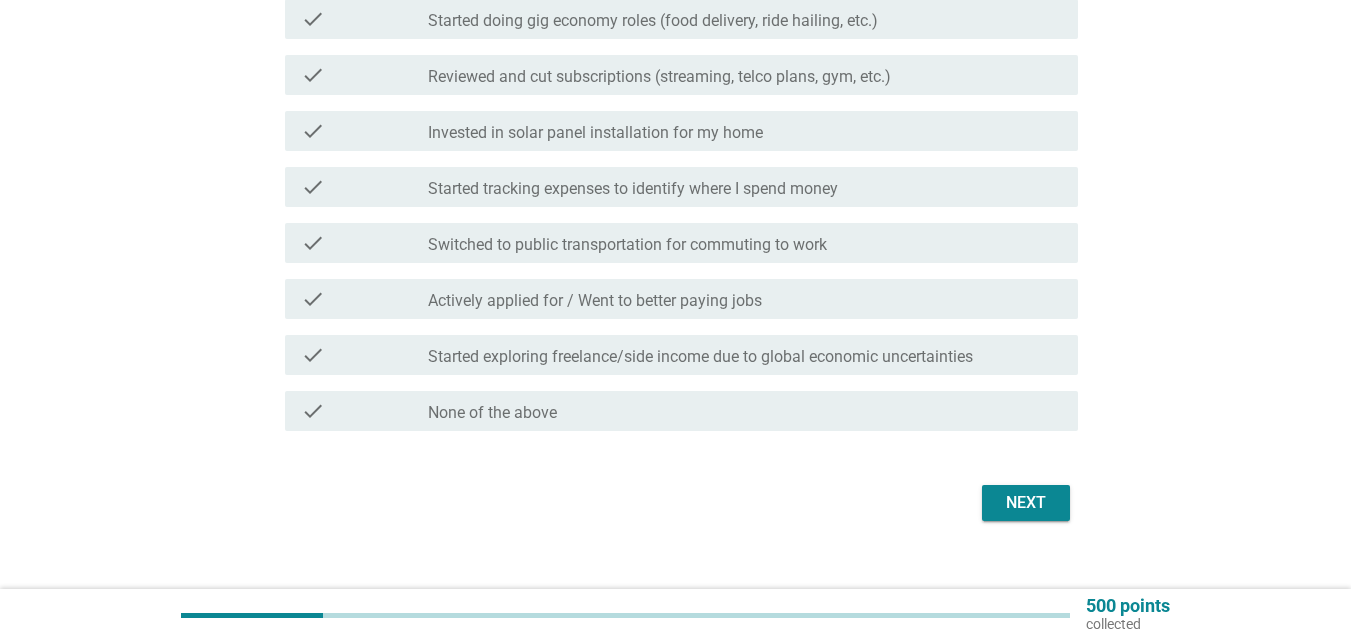 scroll, scrollTop: 472, scrollLeft: 0, axis: vertical 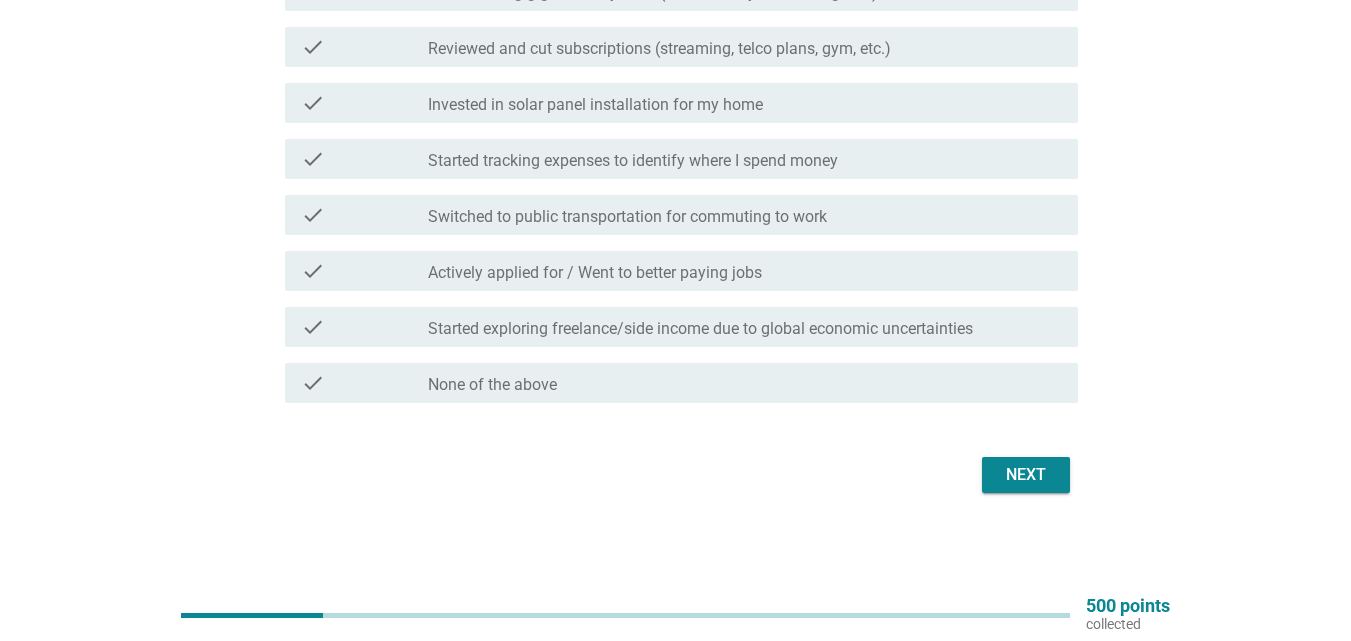 click on "Next" at bounding box center [1026, 475] 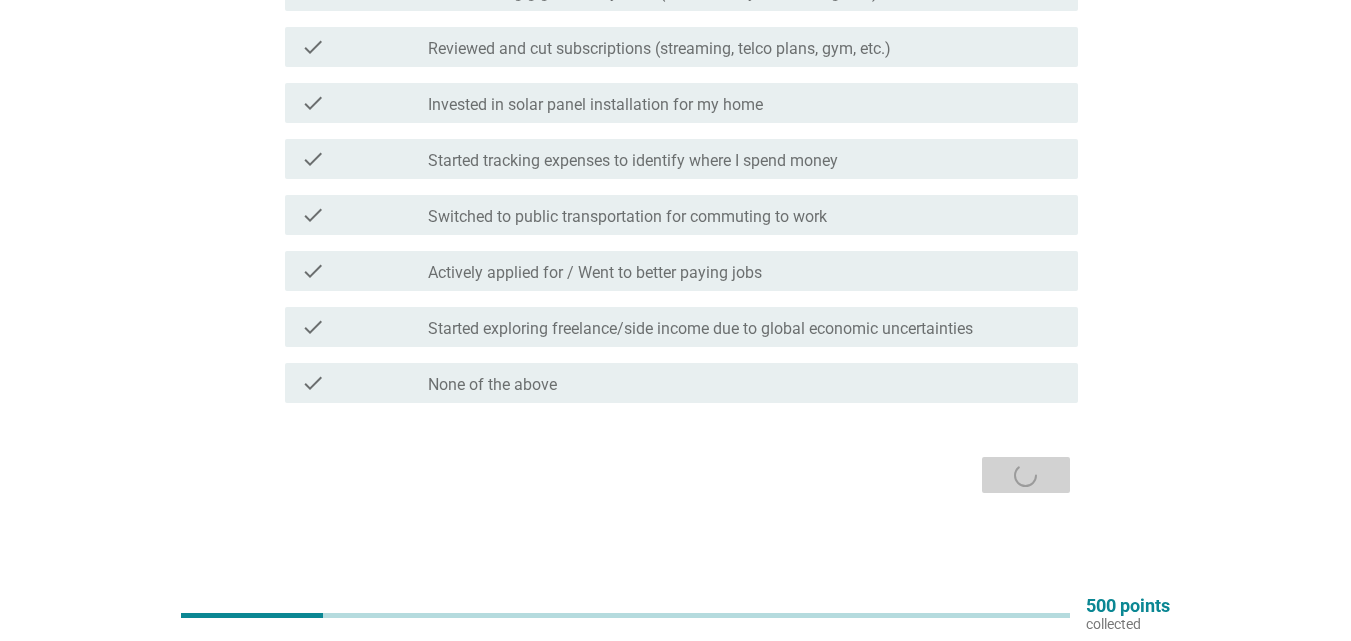 scroll, scrollTop: 0, scrollLeft: 0, axis: both 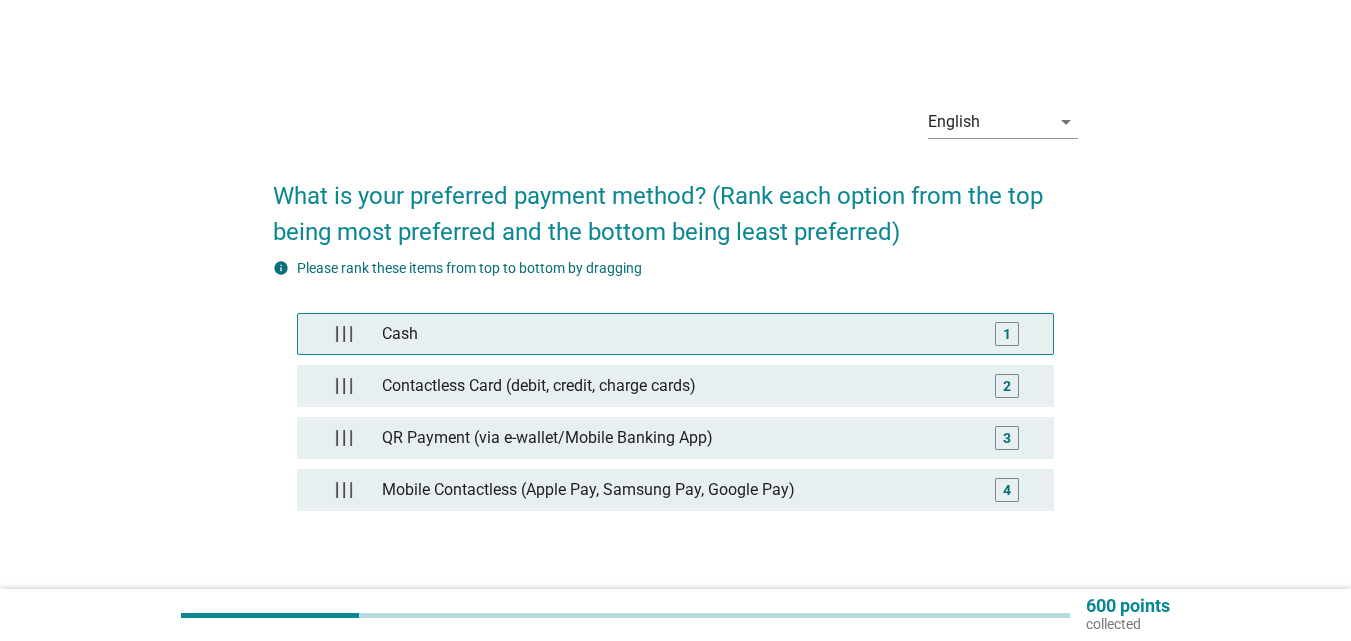 click on "Cash" at bounding box center [675, 334] 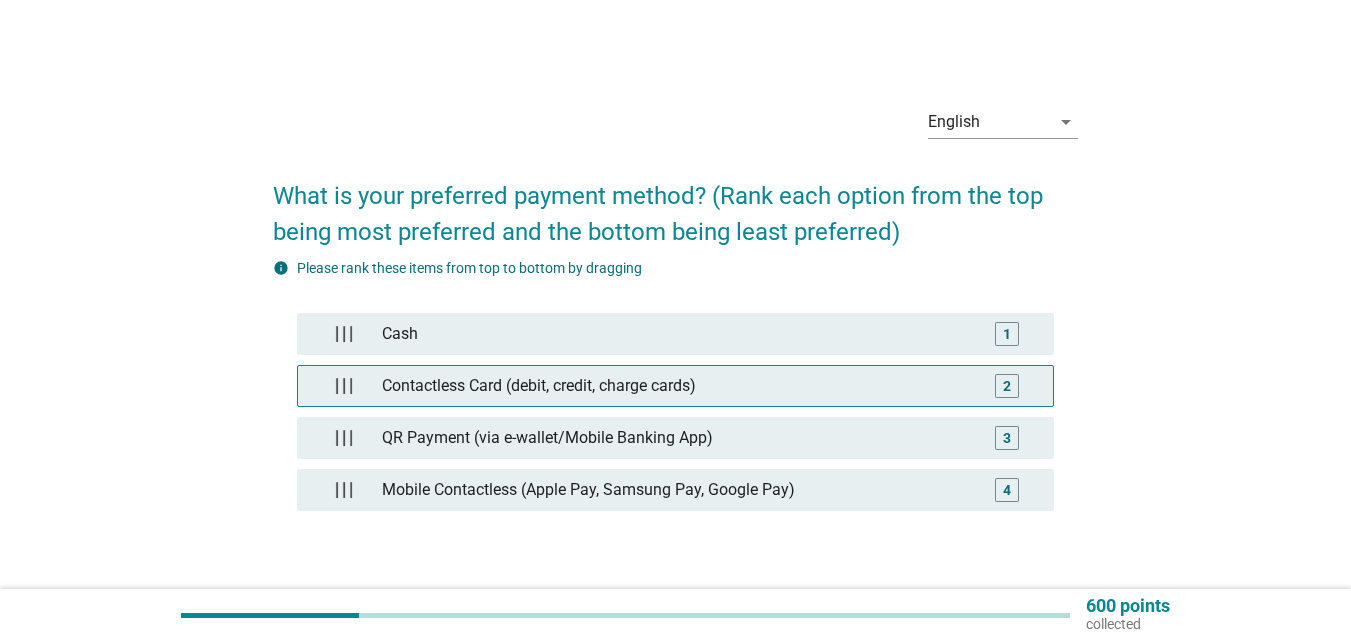 click on "Contactless Card (debit, credit, charge cards)" at bounding box center [675, 386] 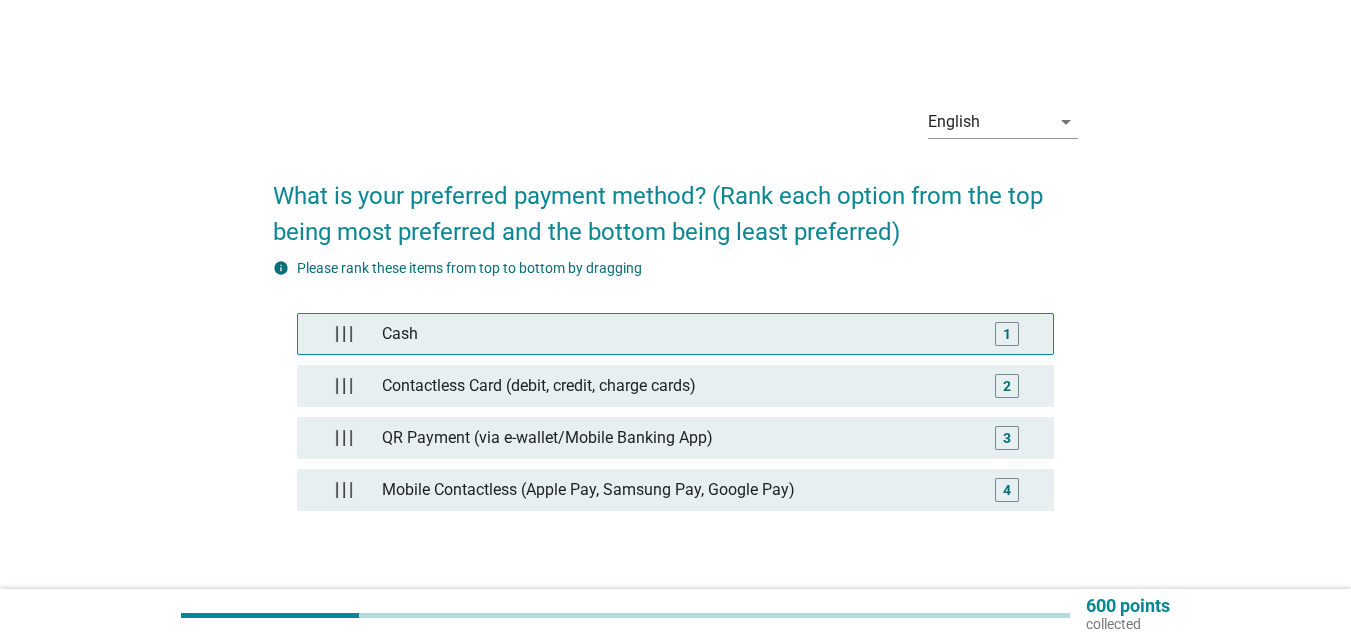 click on "1" at bounding box center (1007, 334) 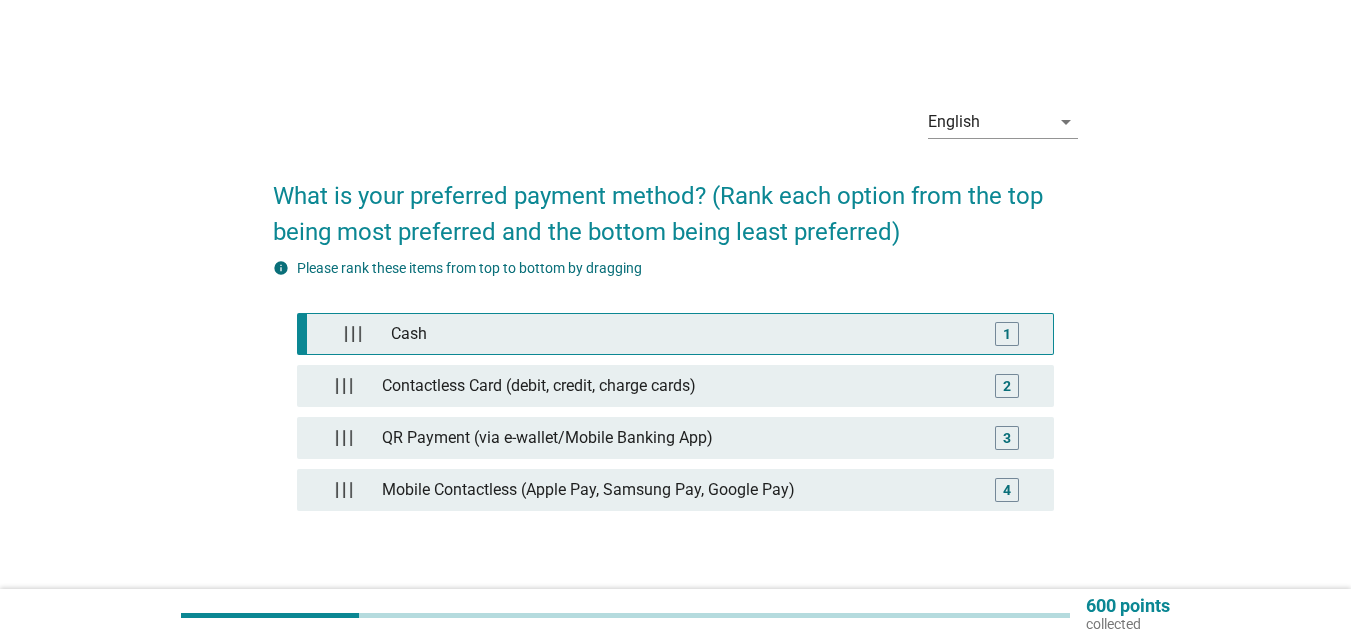 type 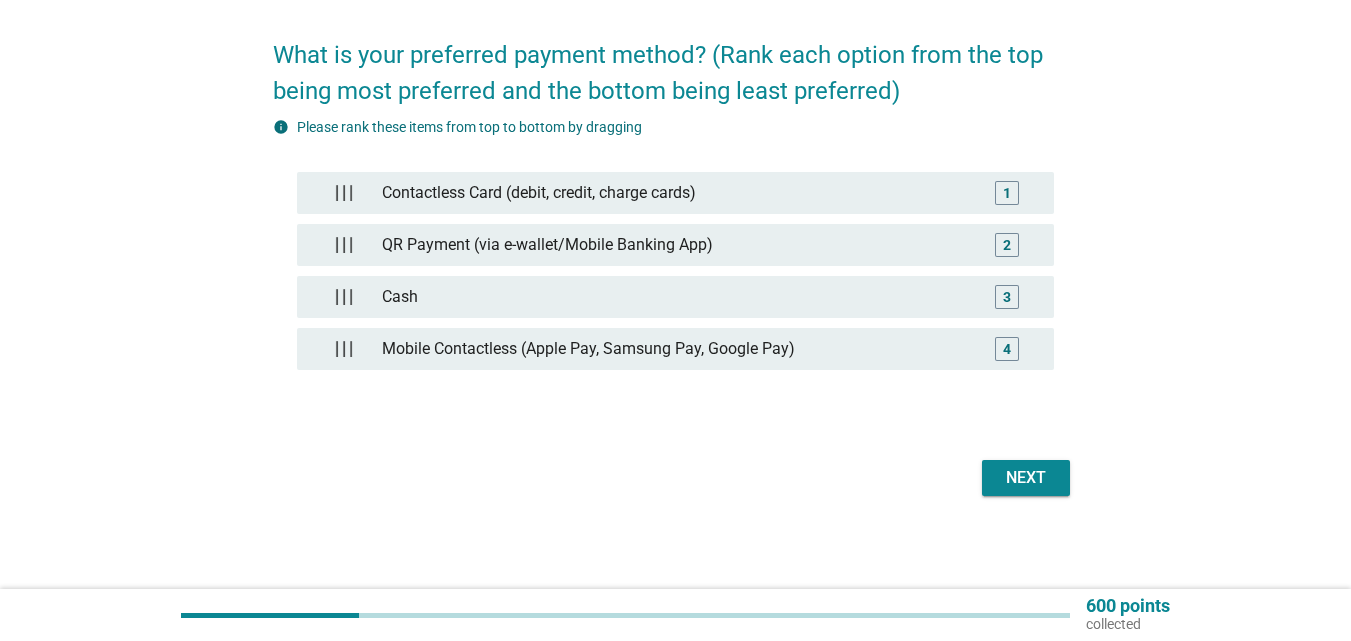 scroll, scrollTop: 144, scrollLeft: 0, axis: vertical 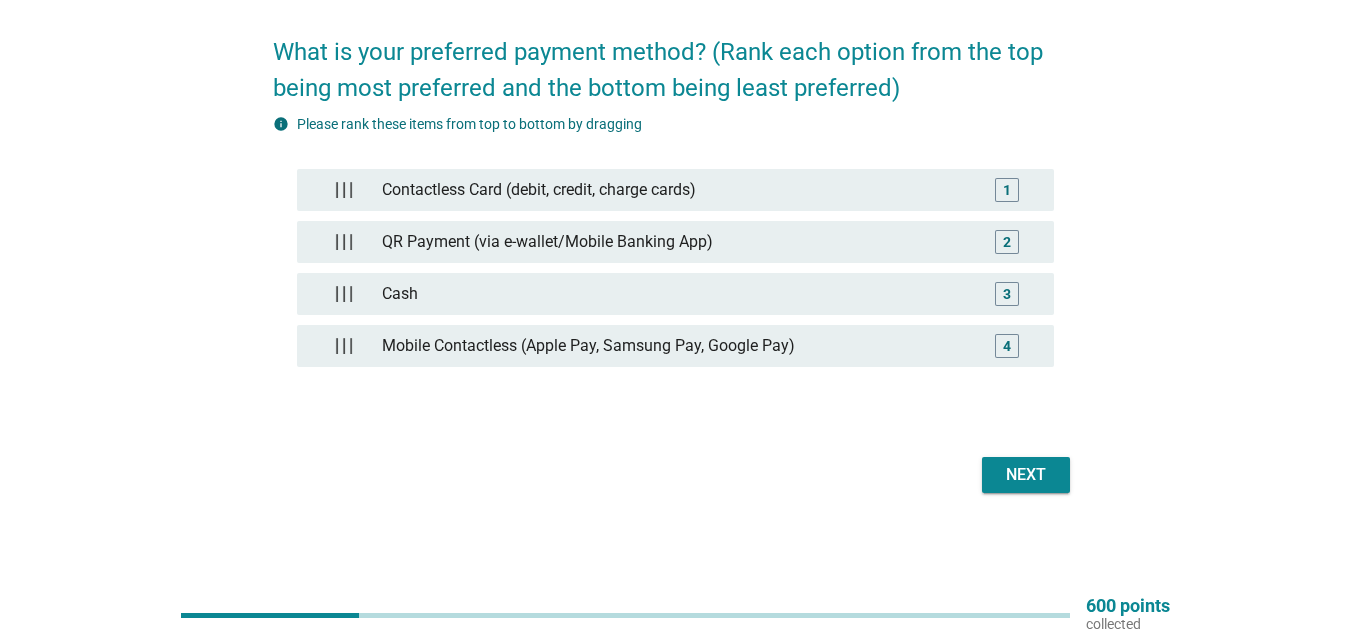 click on "Next" at bounding box center (1026, 475) 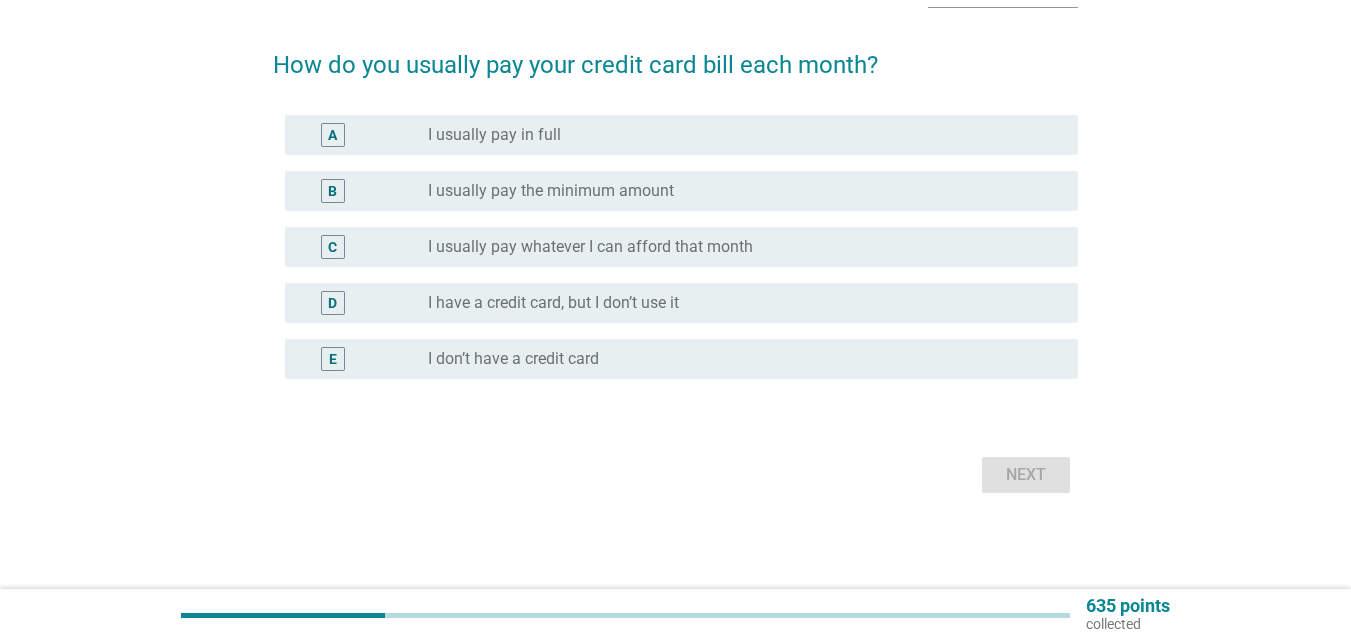 scroll, scrollTop: 0, scrollLeft: 0, axis: both 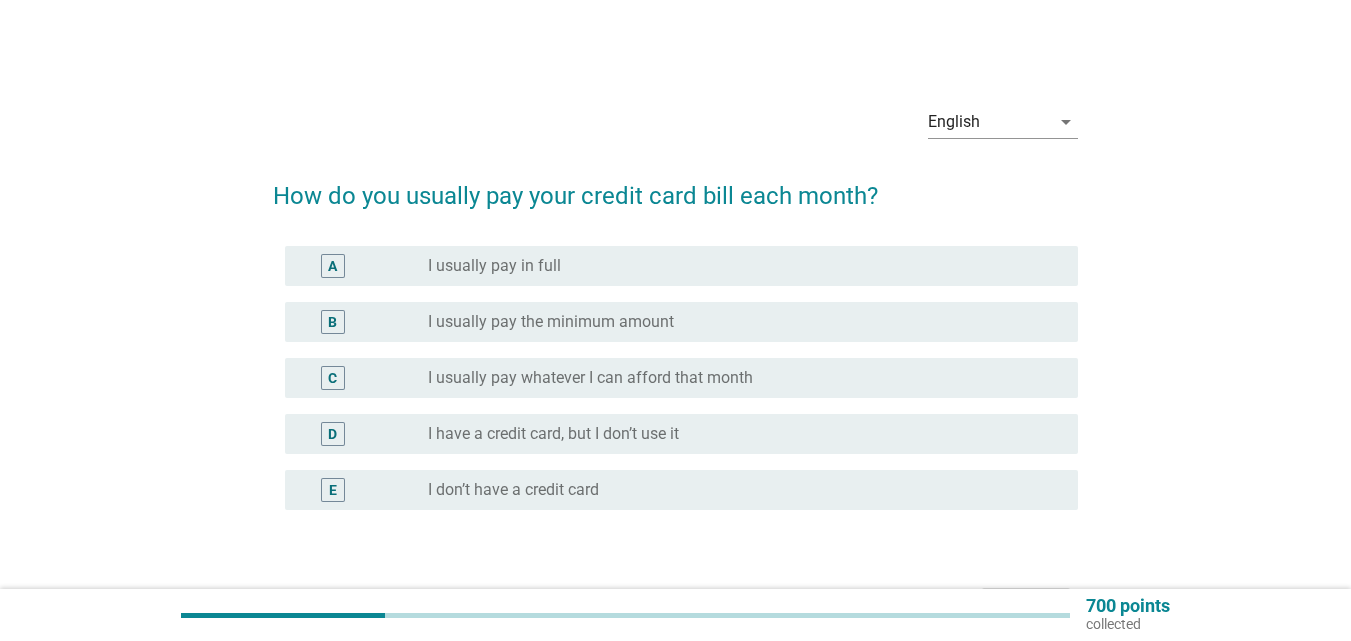 click on "I usually pay whatever I can afford that month" at bounding box center [590, 378] 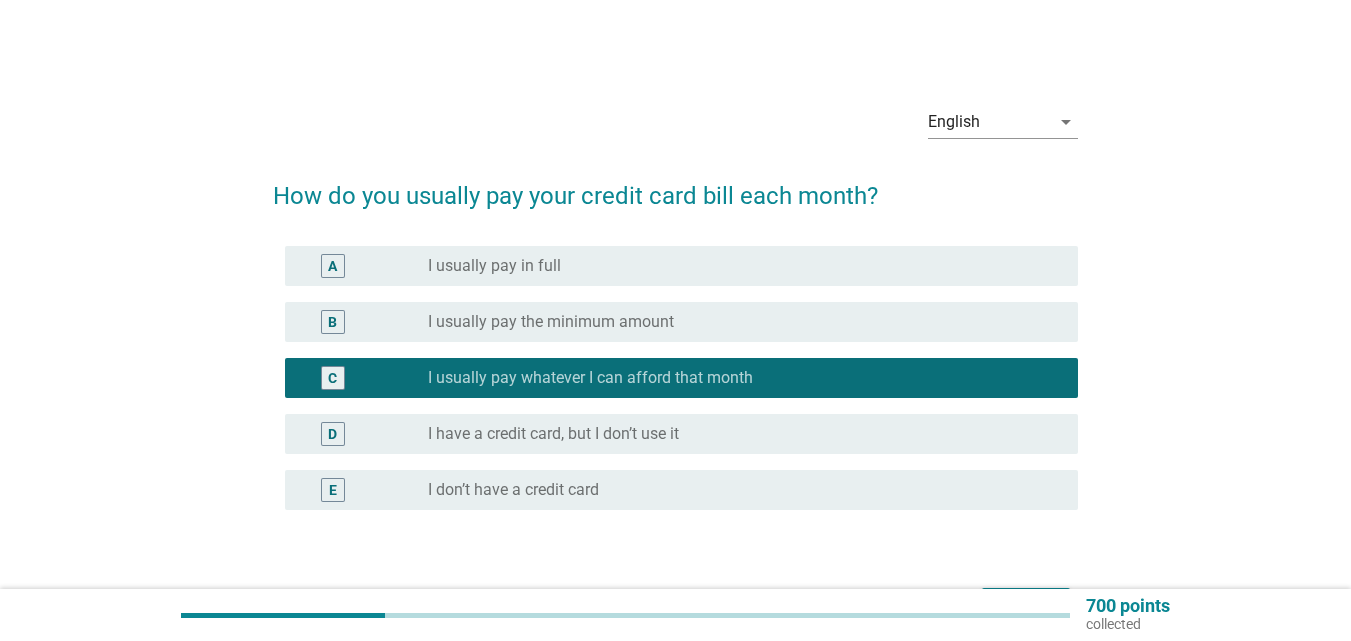 scroll, scrollTop: 131, scrollLeft: 0, axis: vertical 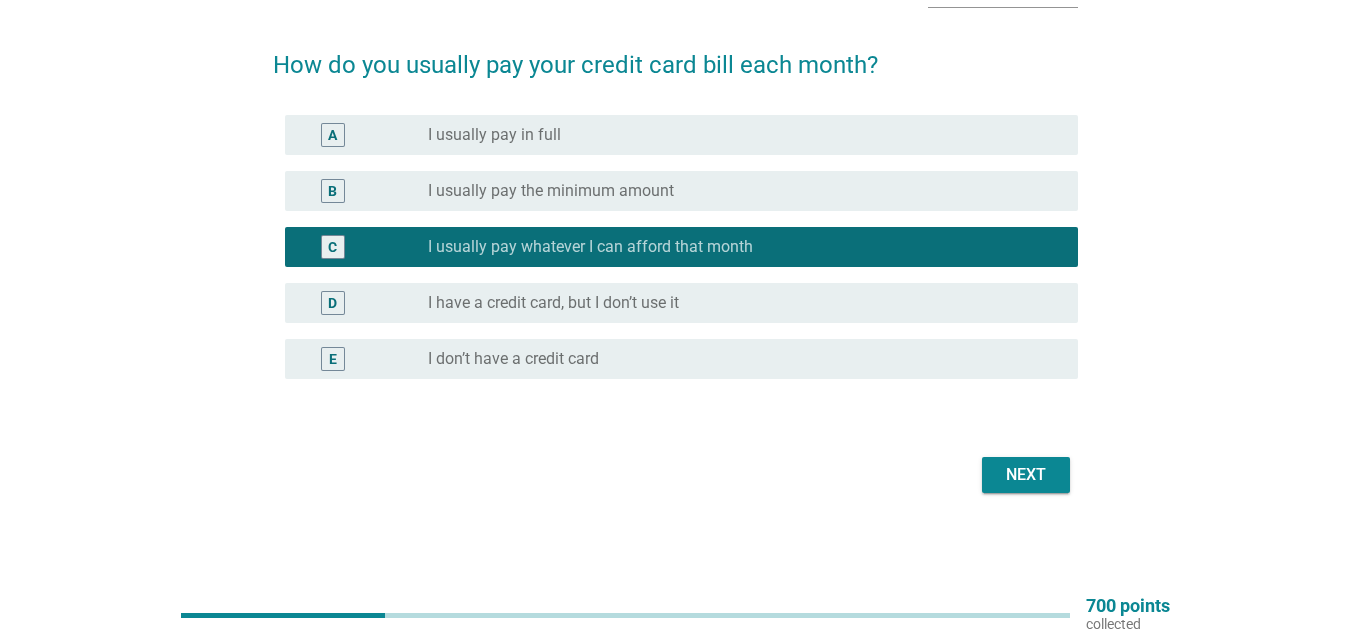 click on "Next" at bounding box center [1026, 475] 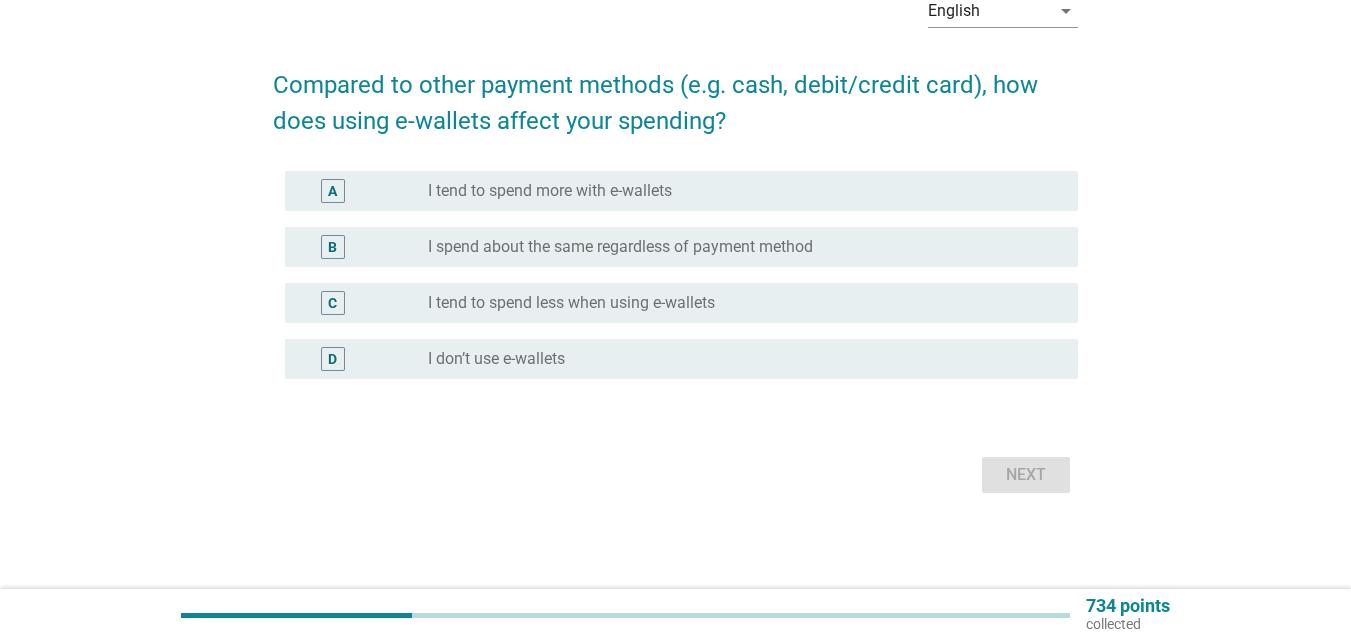 scroll, scrollTop: 0, scrollLeft: 0, axis: both 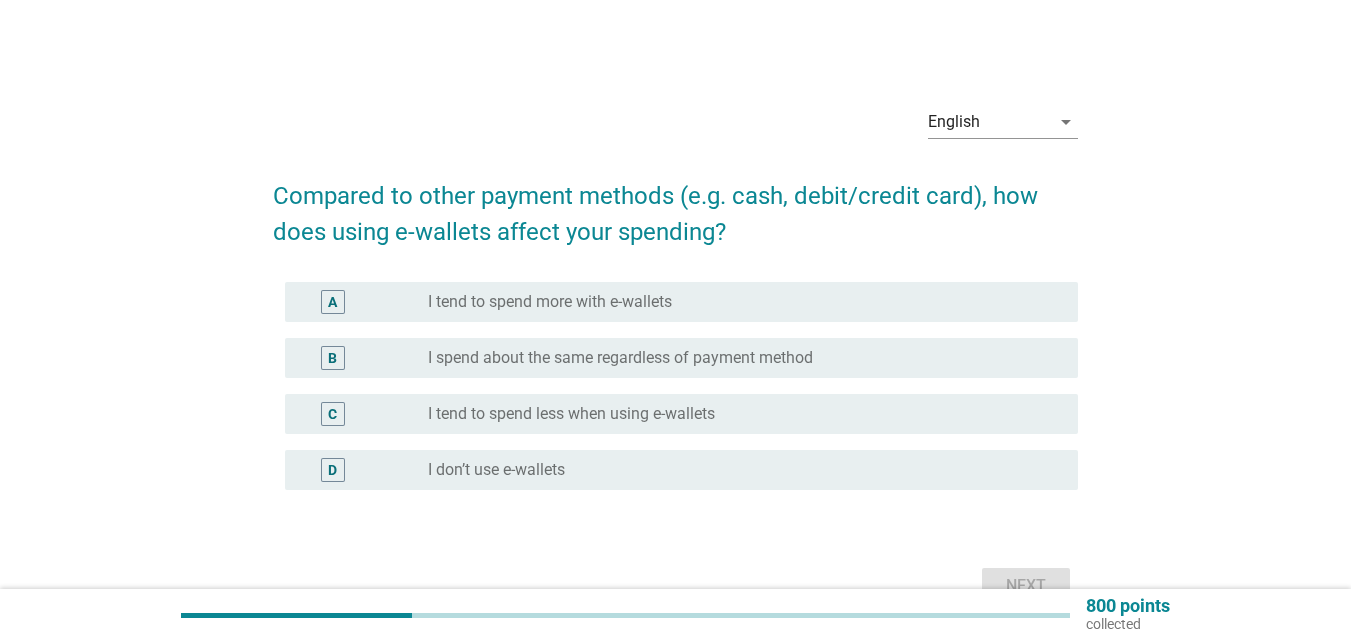 click on "B     radio_button_unchecked I spend about the same regardless of payment method" at bounding box center (675, 358) 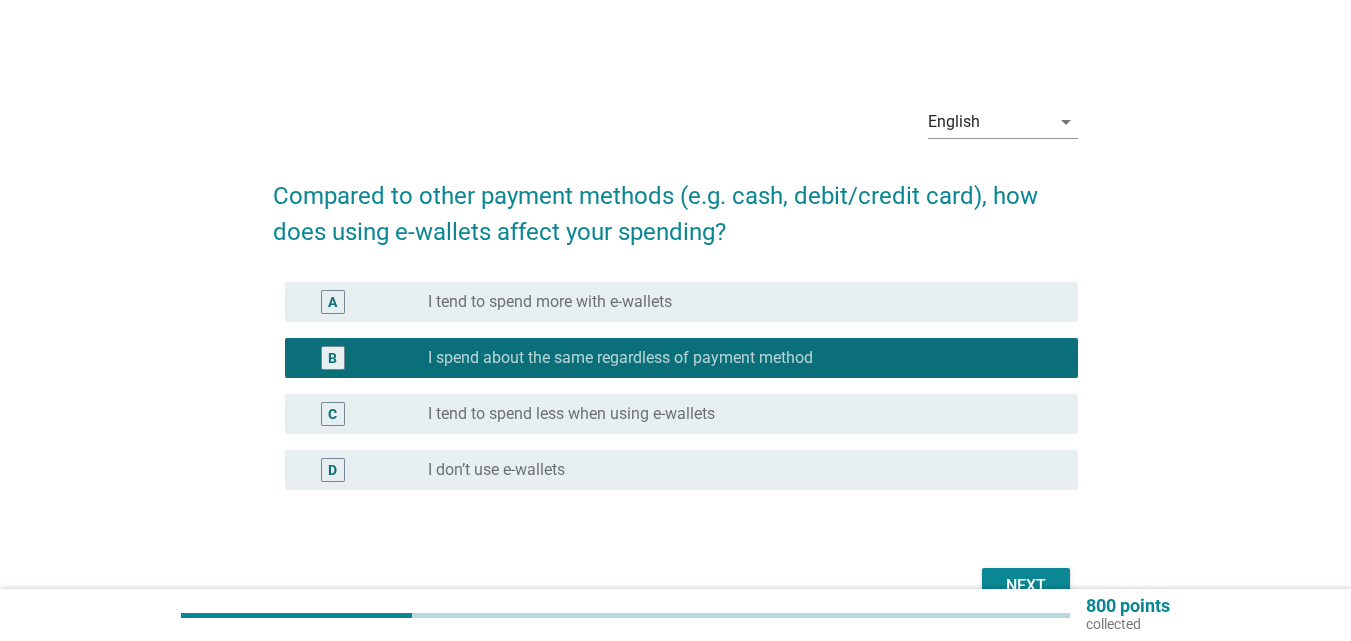 scroll, scrollTop: 100, scrollLeft: 0, axis: vertical 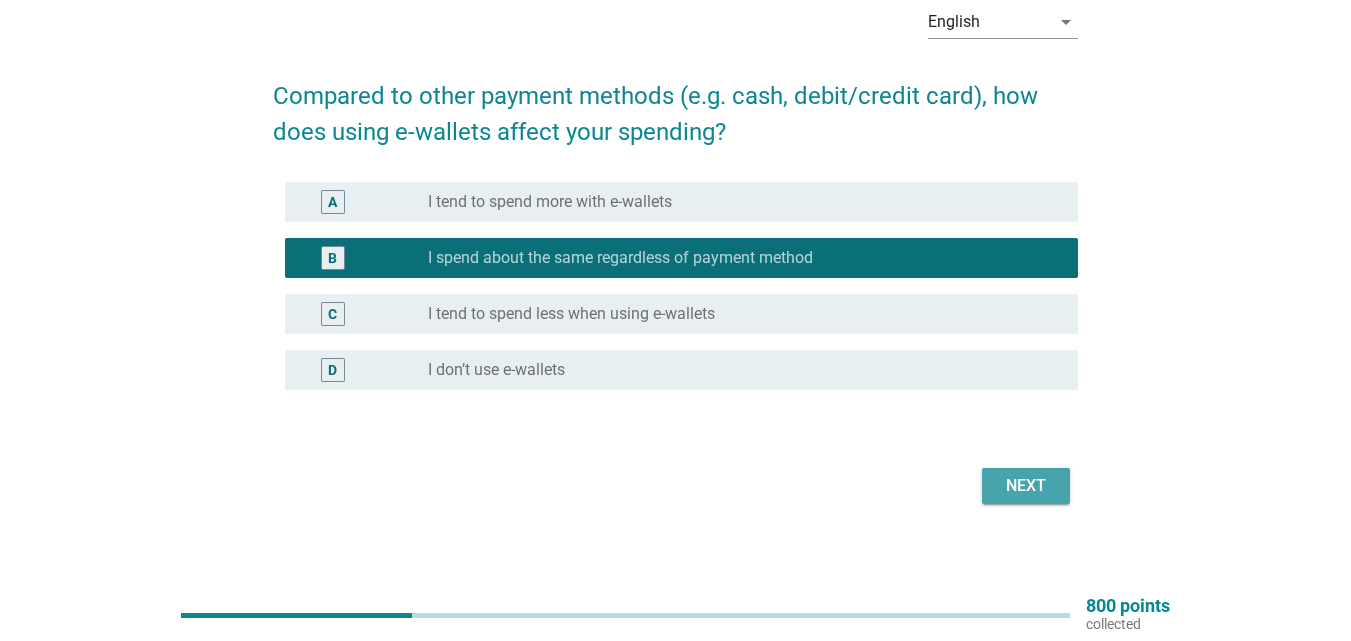 click on "Next" at bounding box center (1026, 486) 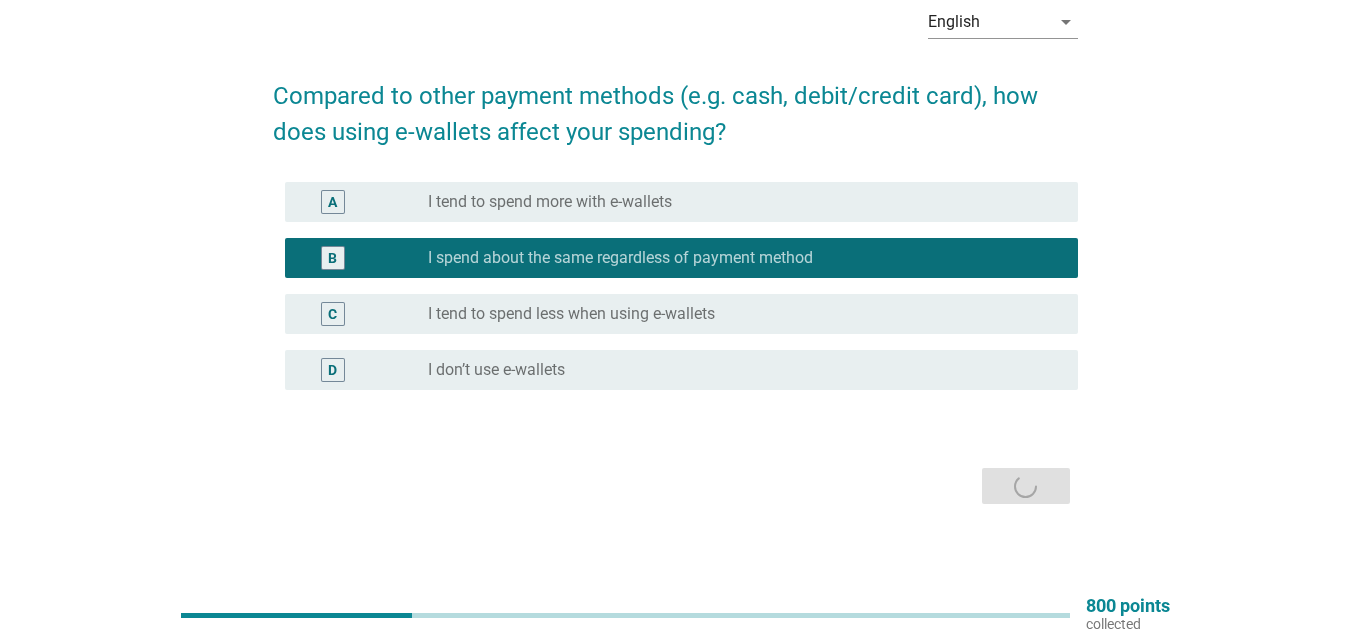 scroll, scrollTop: 0, scrollLeft: 0, axis: both 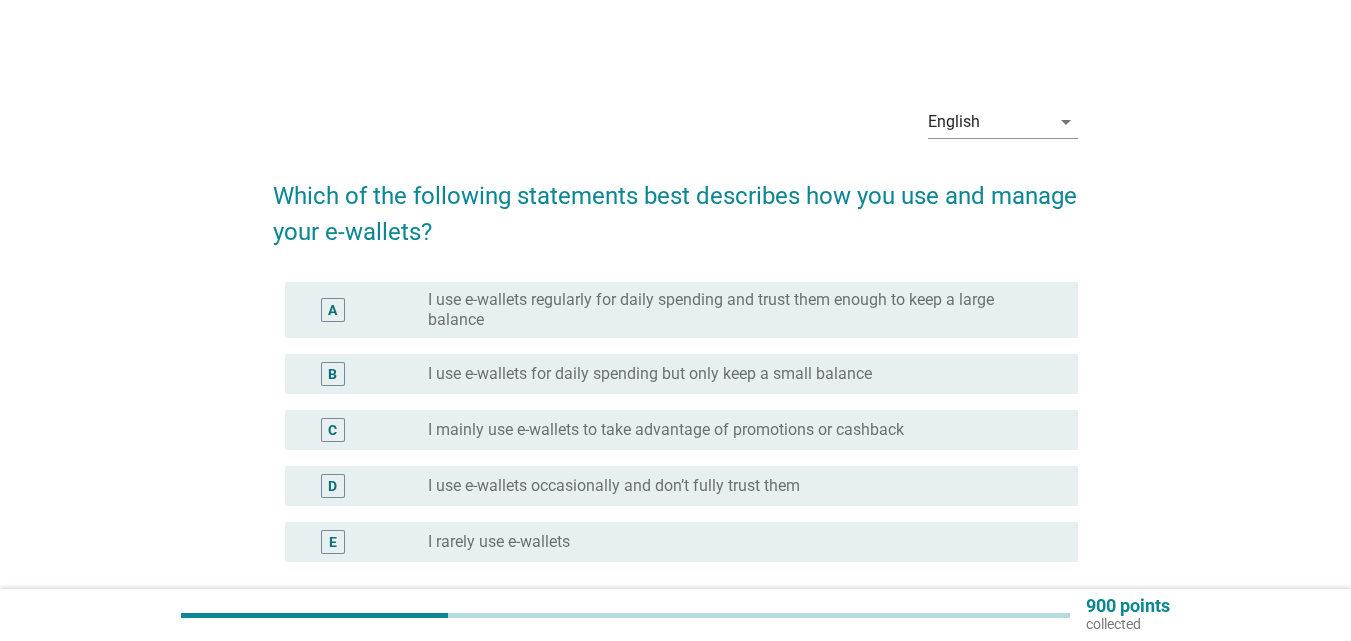 click on "I use e-wallets for daily spending but only keep a small balance" at bounding box center (650, 374) 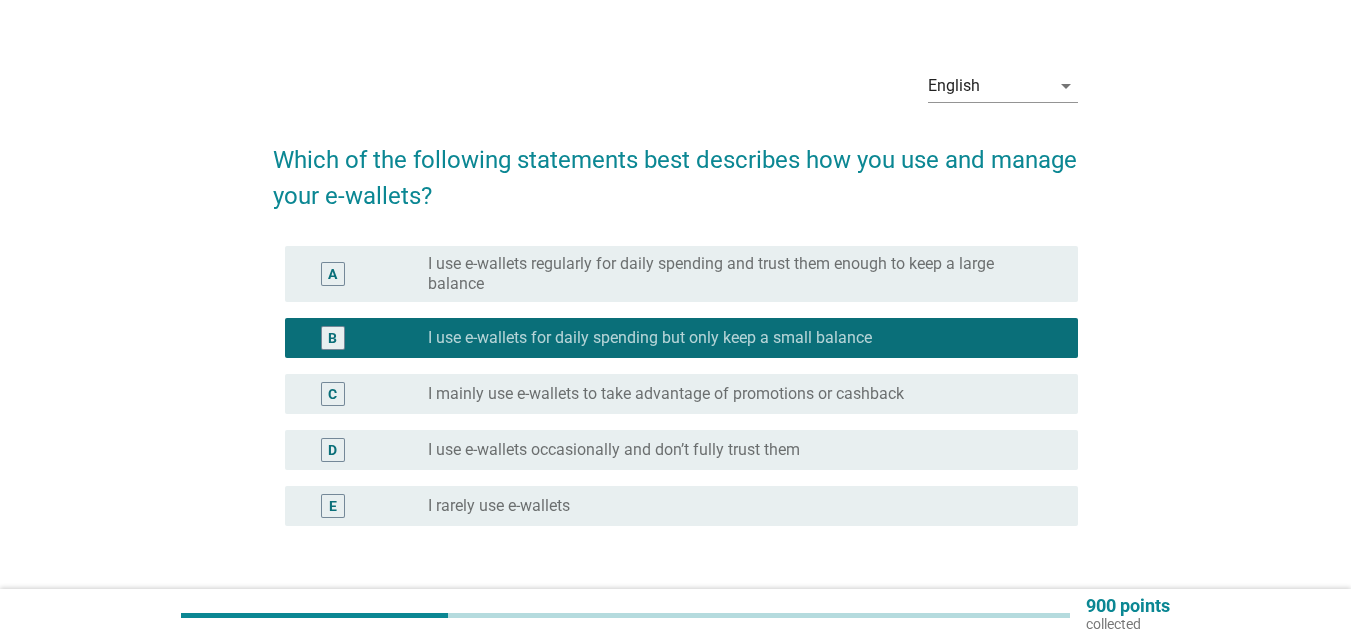 scroll, scrollTop: 100, scrollLeft: 0, axis: vertical 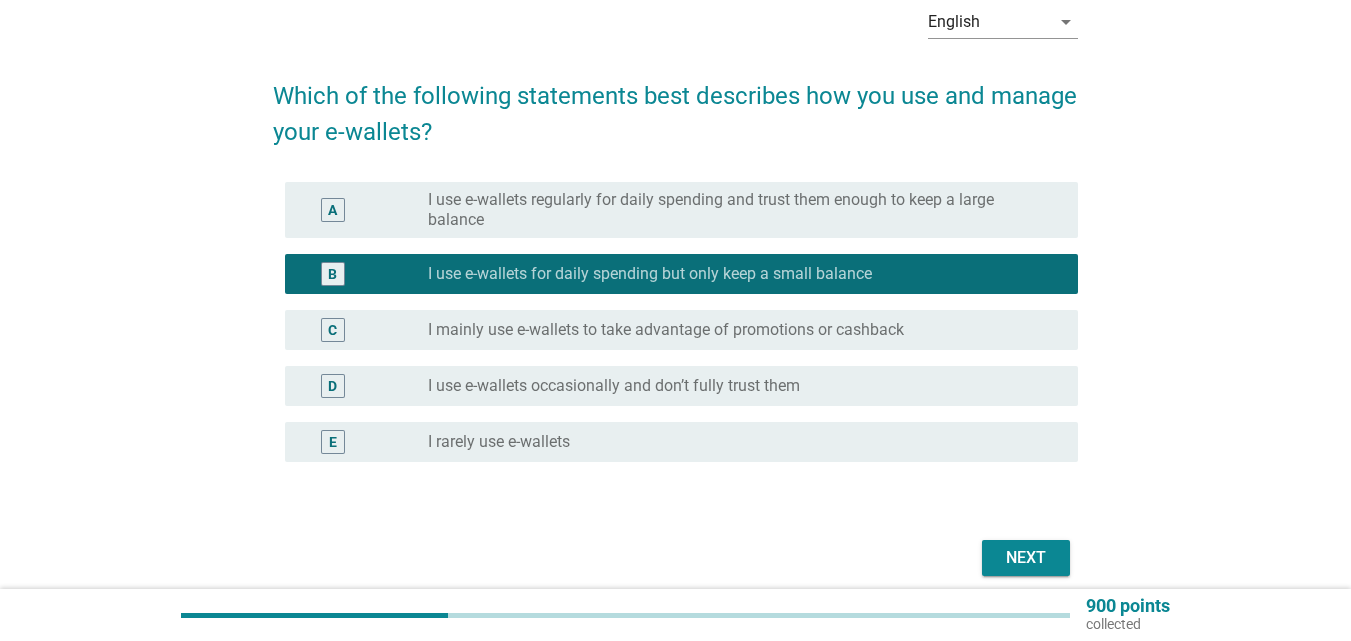 click on "Next" at bounding box center (1026, 558) 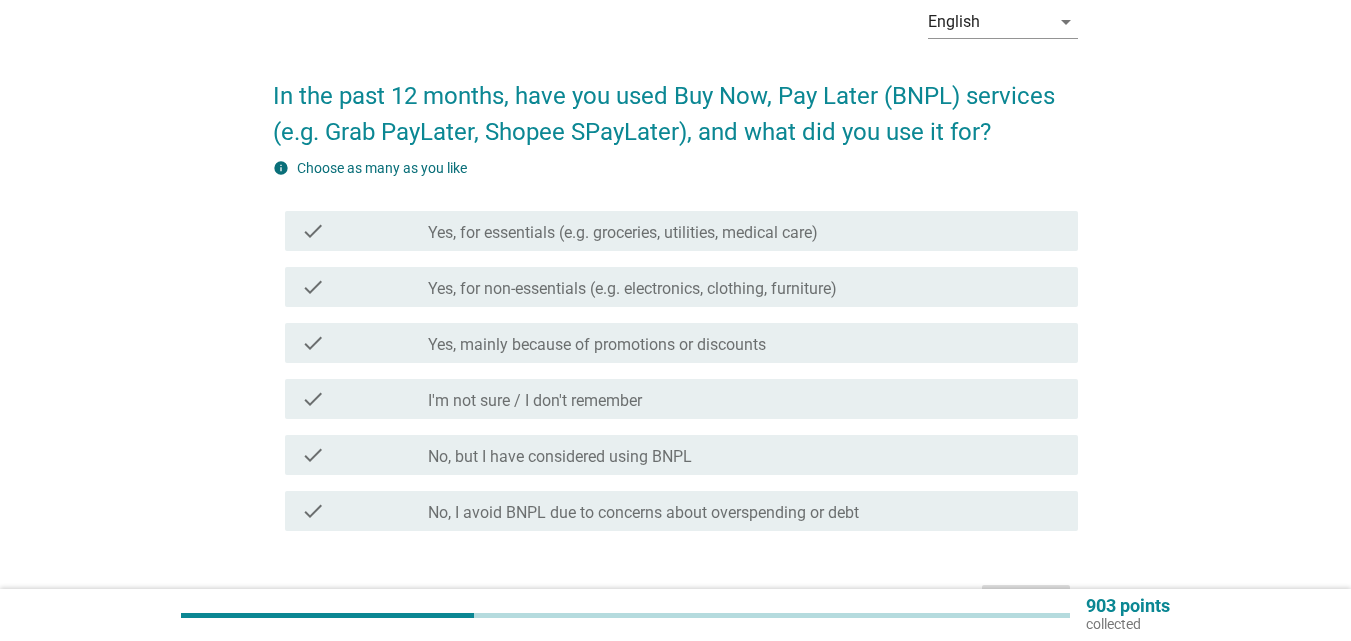 scroll, scrollTop: 0, scrollLeft: 0, axis: both 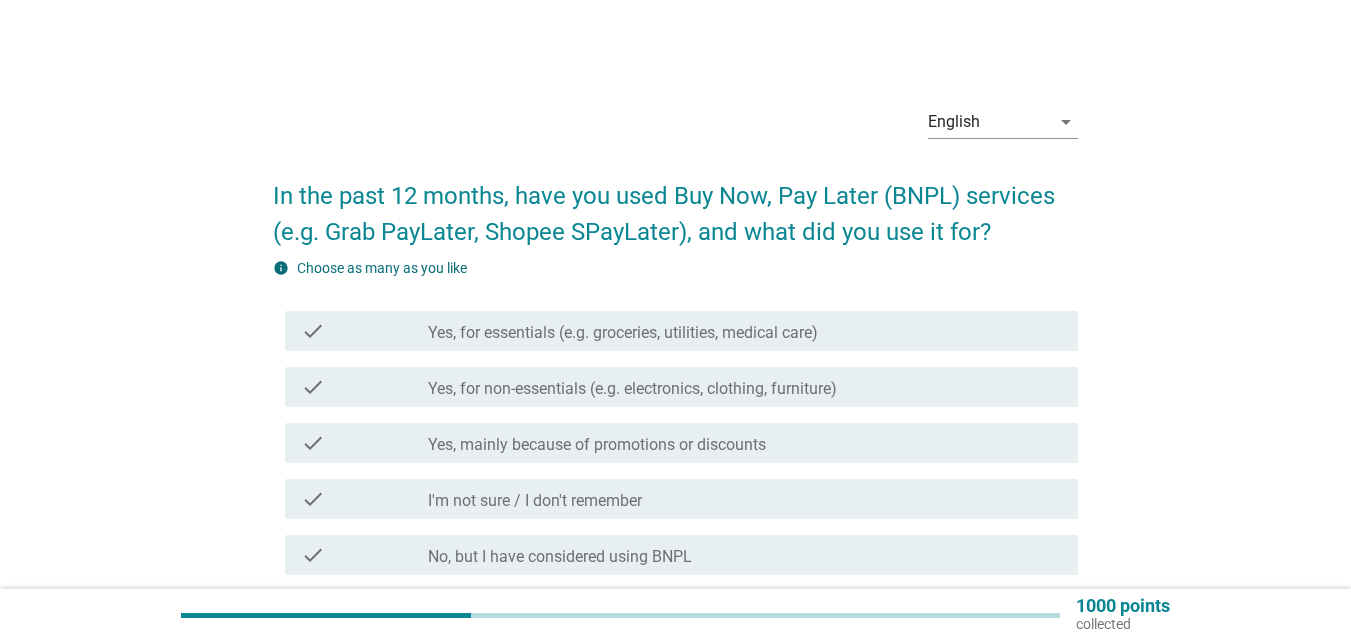 click on "check_box_outline_blank Yes, mainly because of promotions or discounts" at bounding box center (745, 443) 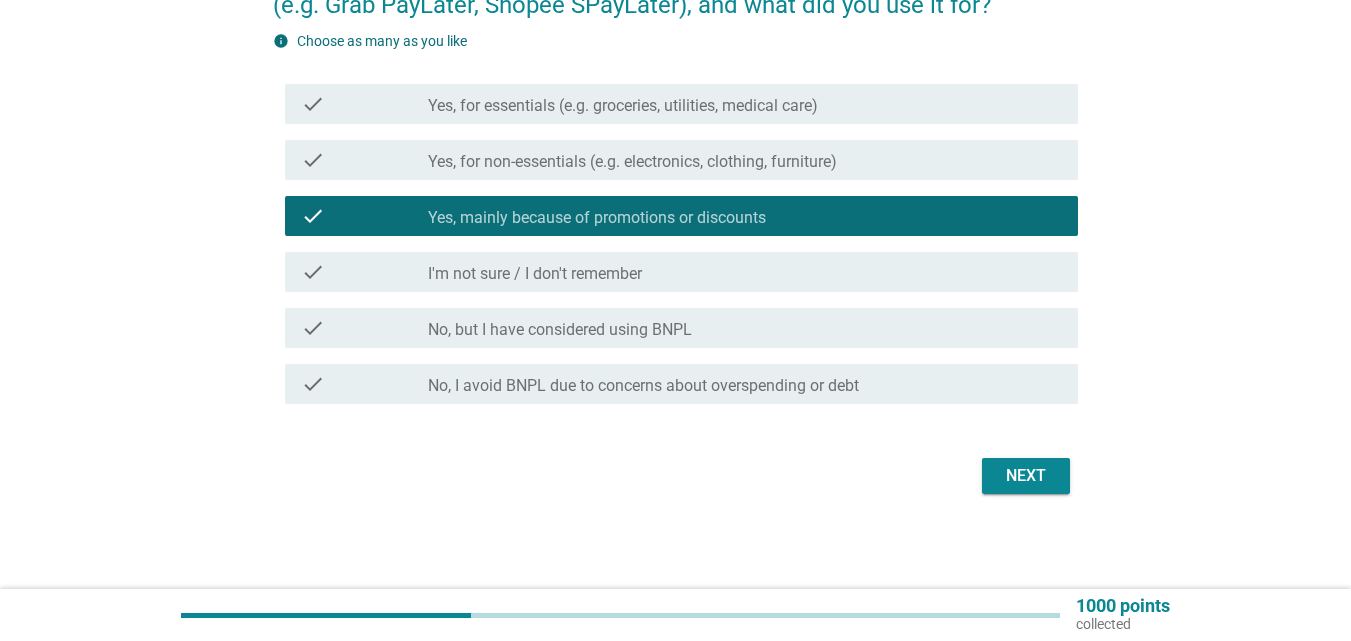 scroll, scrollTop: 228, scrollLeft: 0, axis: vertical 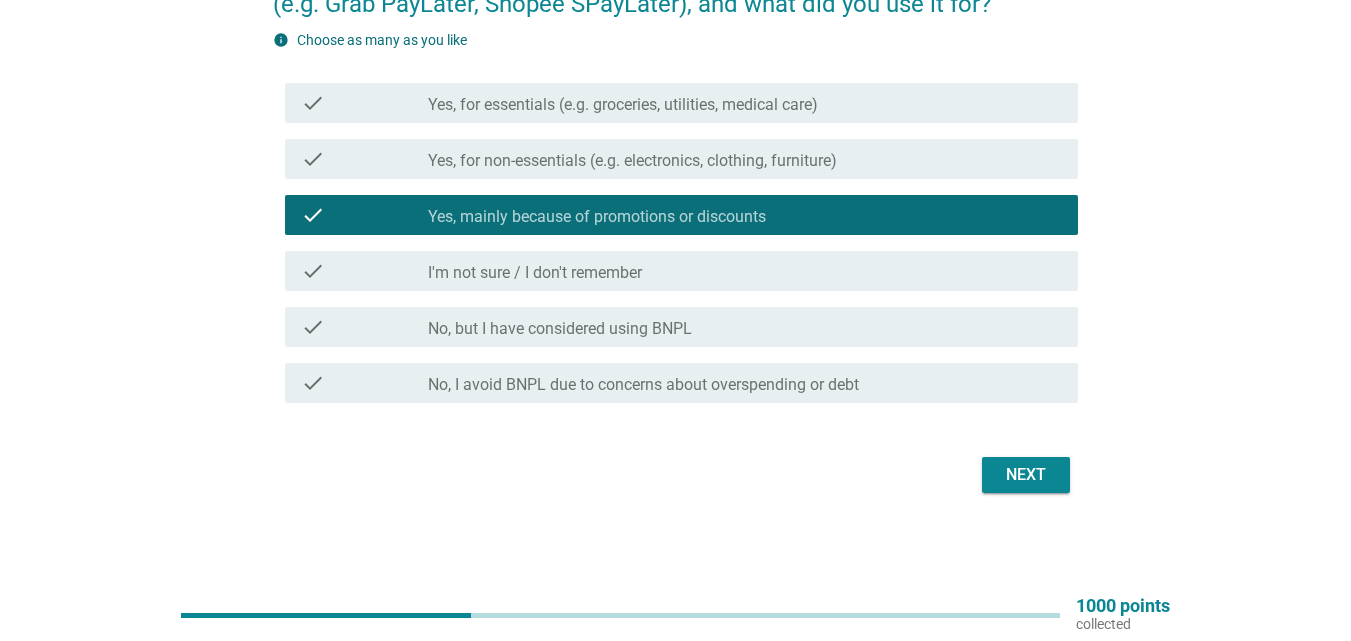 click on "Next" at bounding box center [1026, 475] 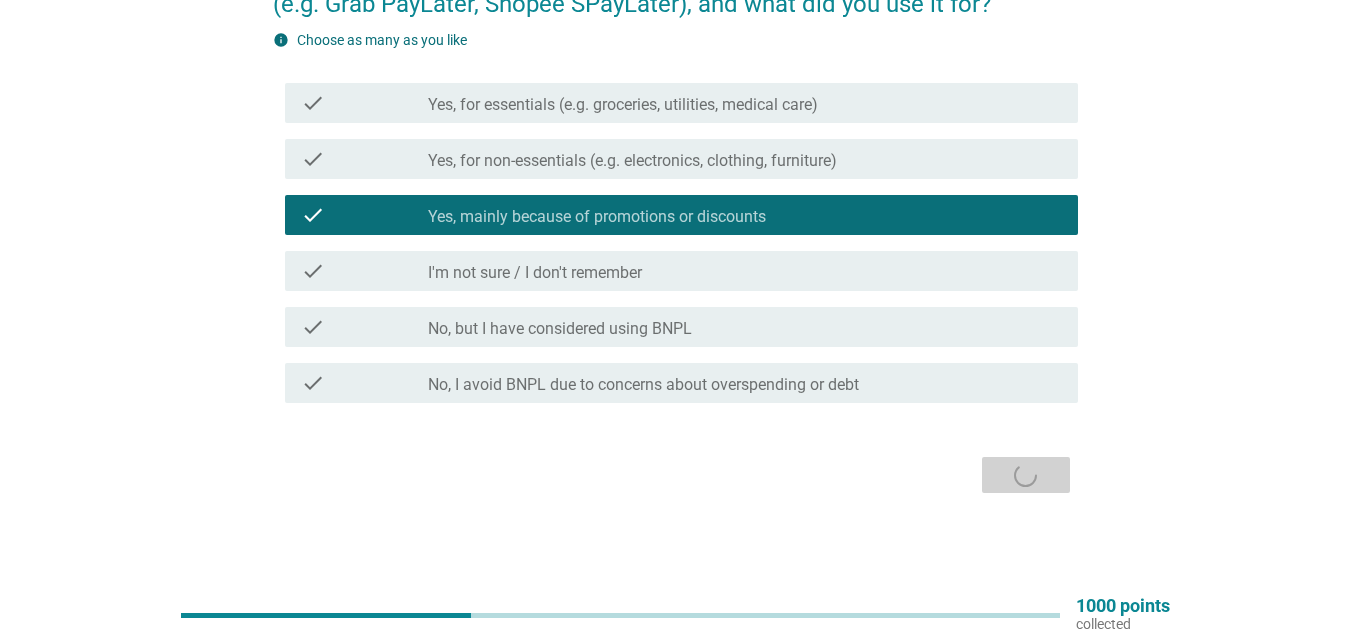 scroll, scrollTop: 0, scrollLeft: 0, axis: both 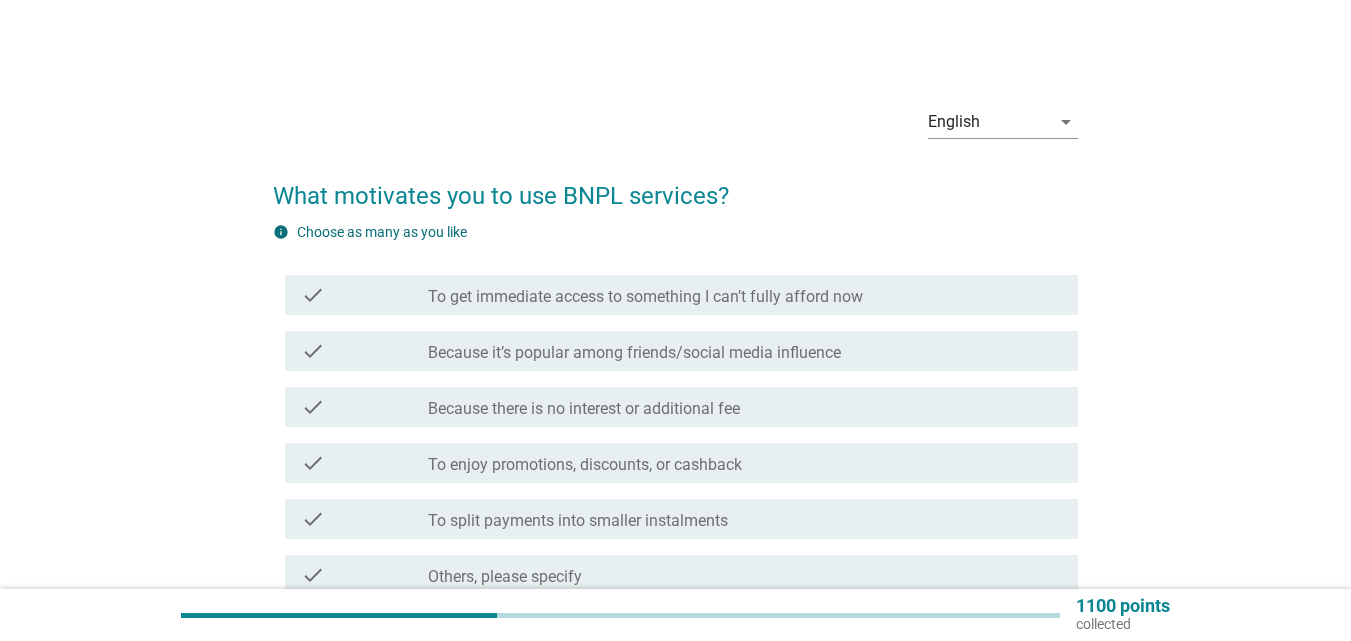 click on "check_box_outline_blank Because there is no interest or additional fee" at bounding box center (745, 407) 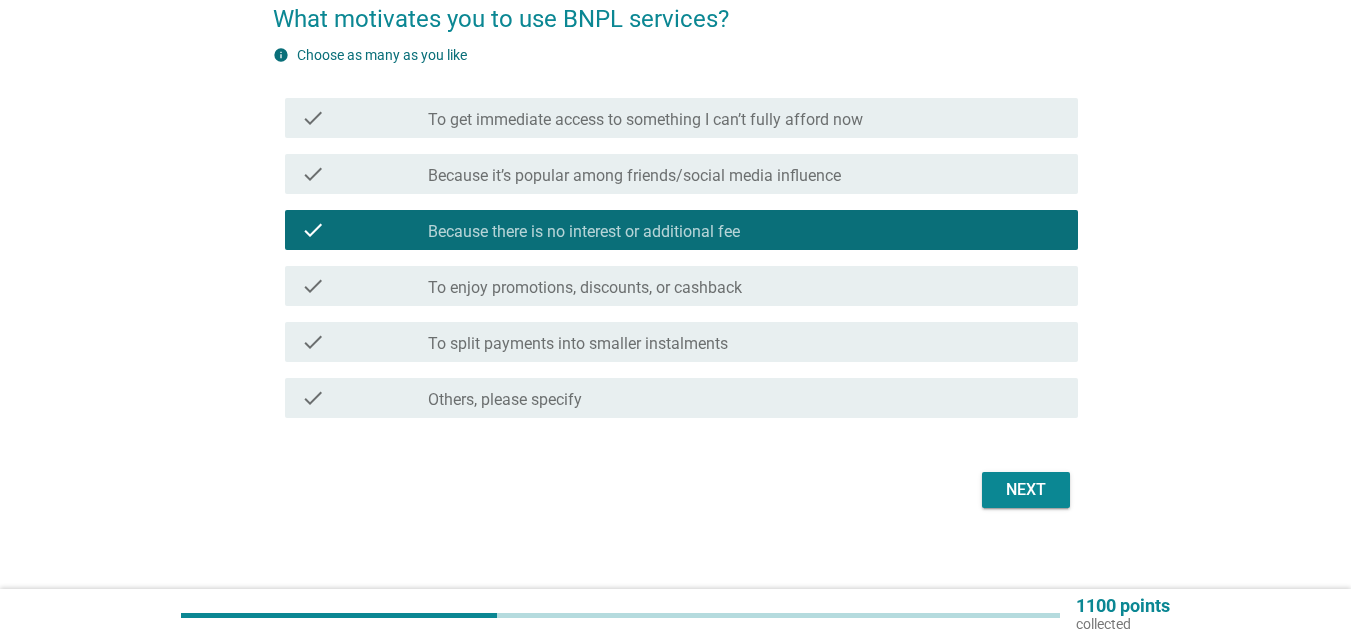 scroll, scrollTop: 192, scrollLeft: 0, axis: vertical 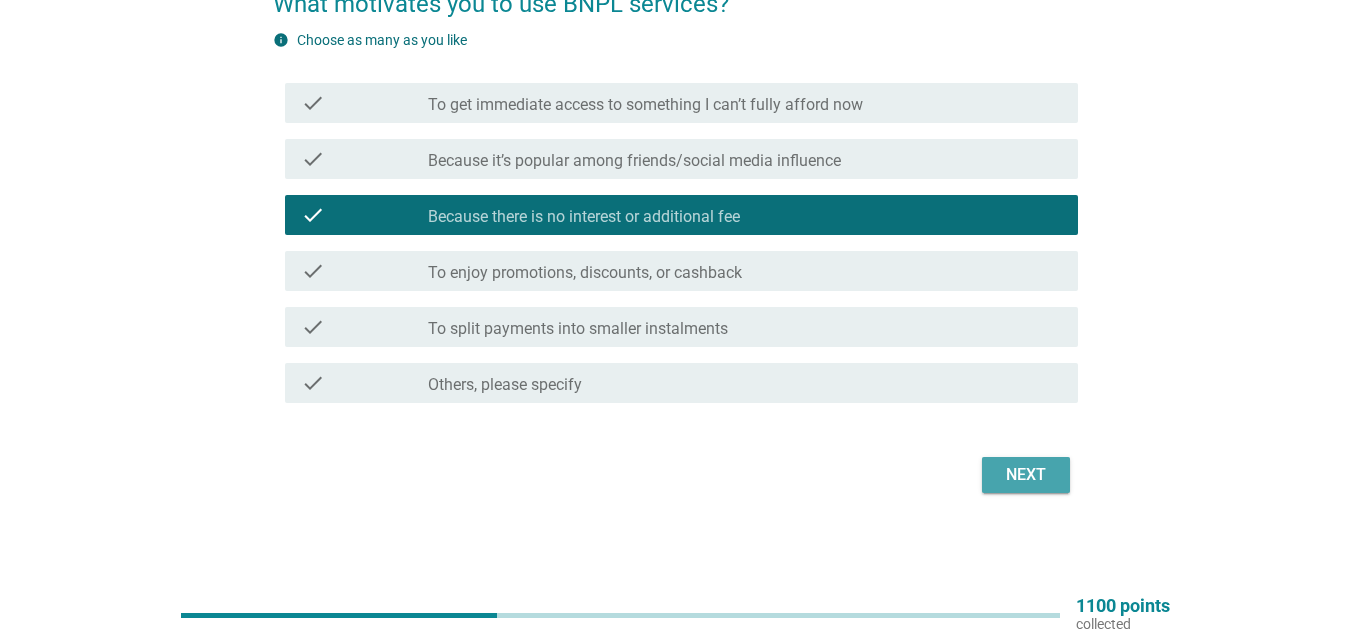 click on "Next" at bounding box center [1026, 475] 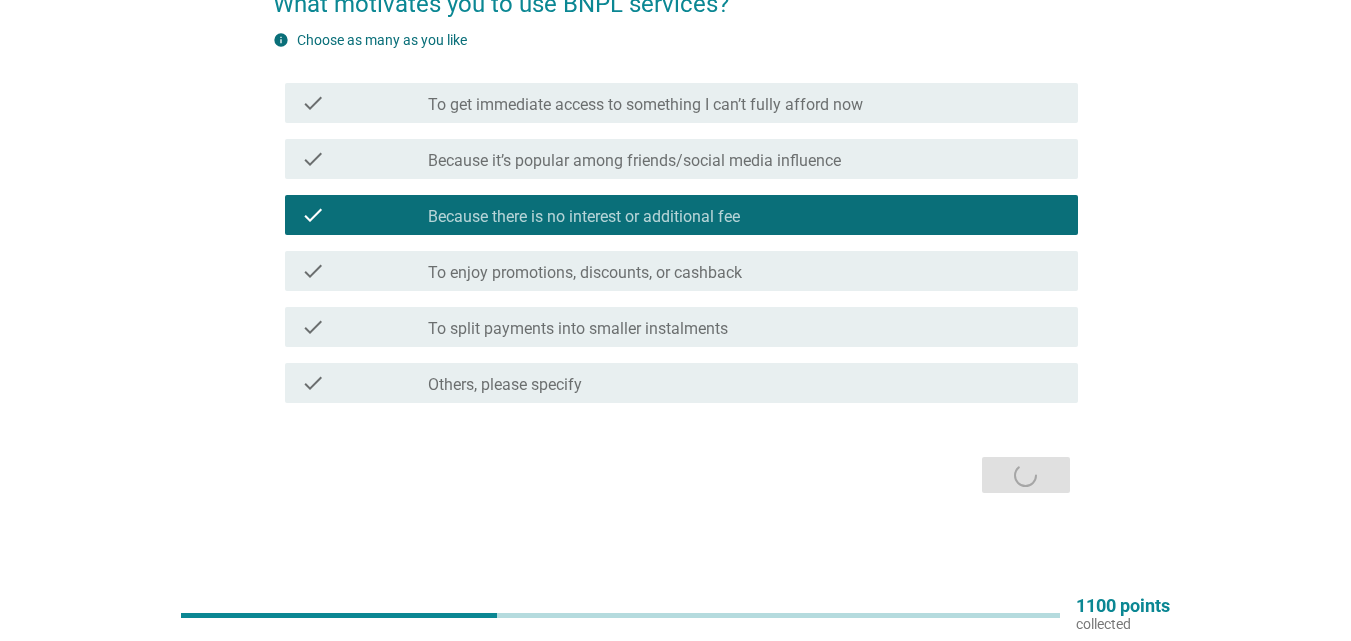 scroll, scrollTop: 0, scrollLeft: 0, axis: both 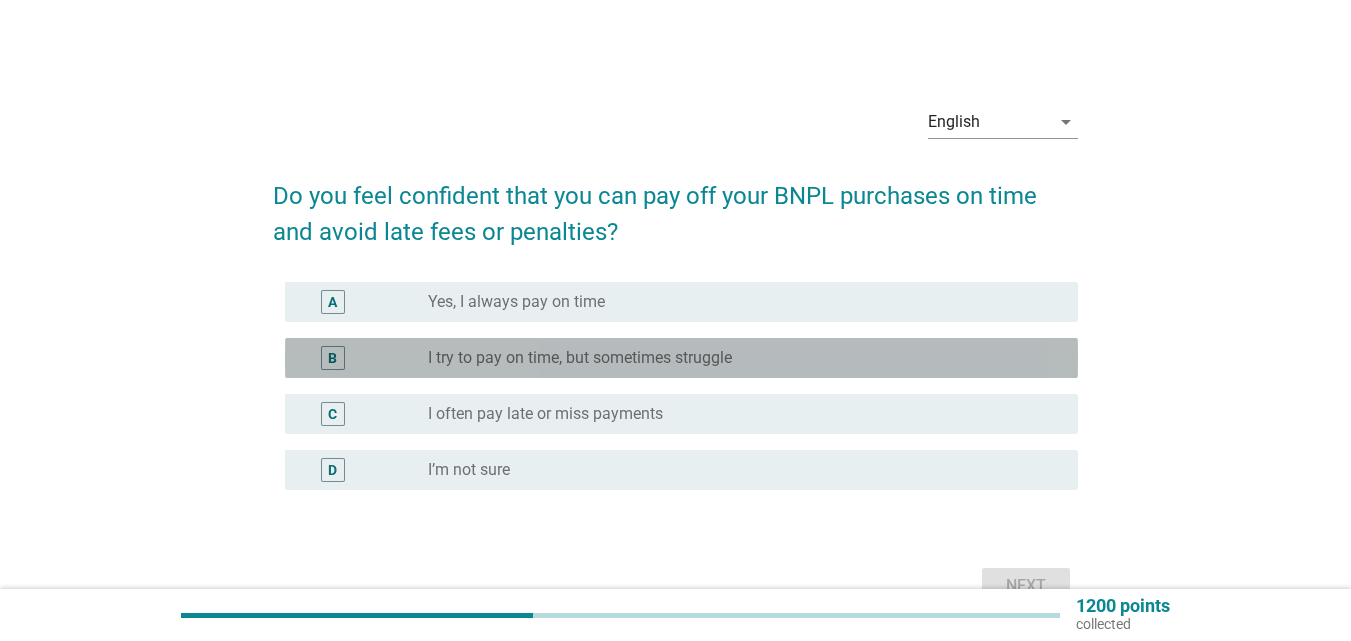 click on "radio_button_unchecked I try to pay on time, but sometimes struggle" at bounding box center (737, 358) 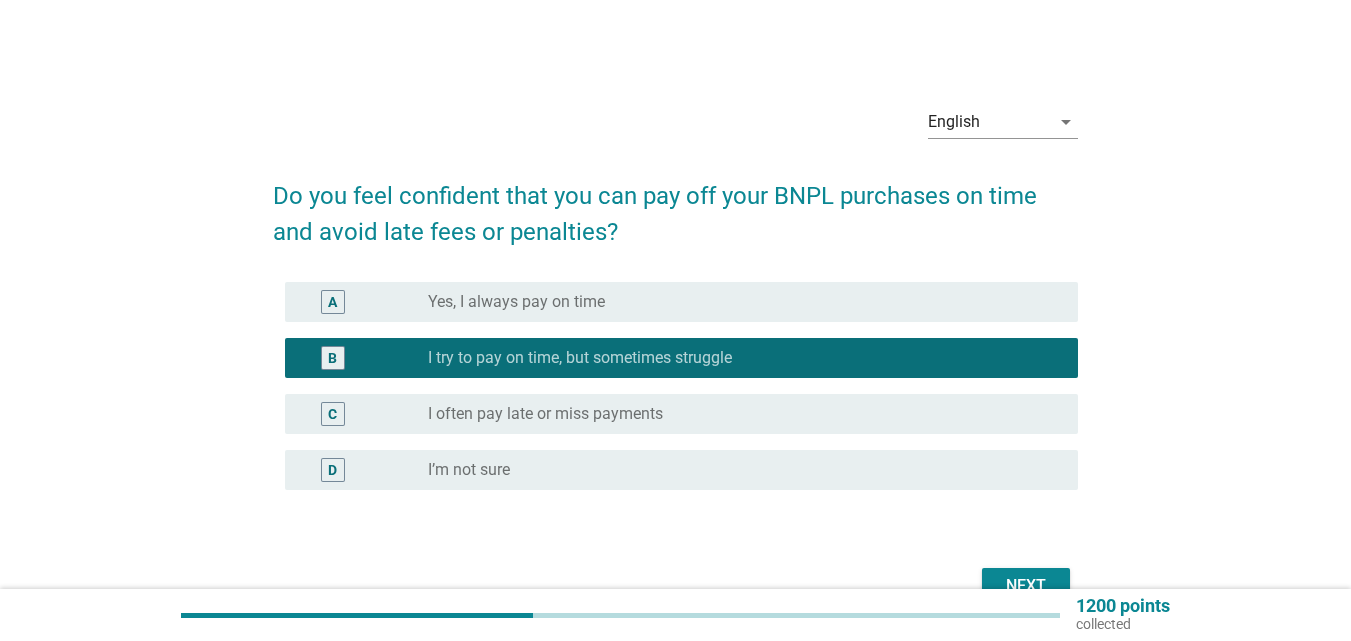 scroll, scrollTop: 100, scrollLeft: 0, axis: vertical 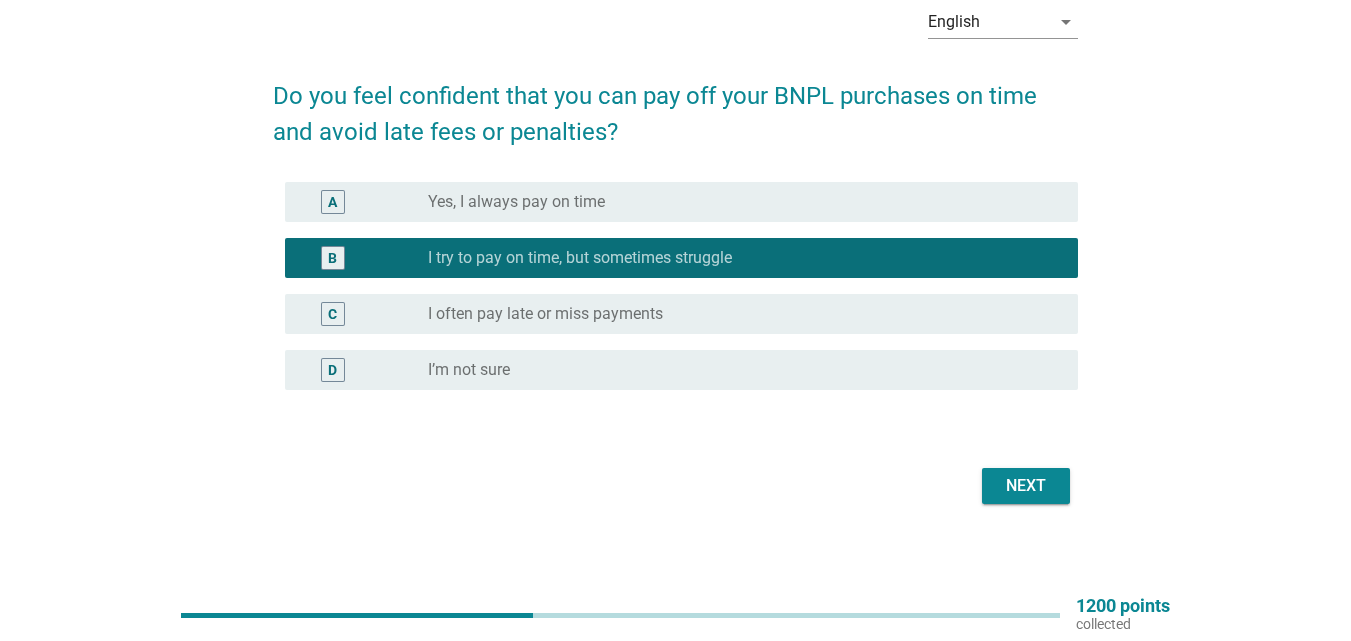 click on "Next" at bounding box center (1026, 486) 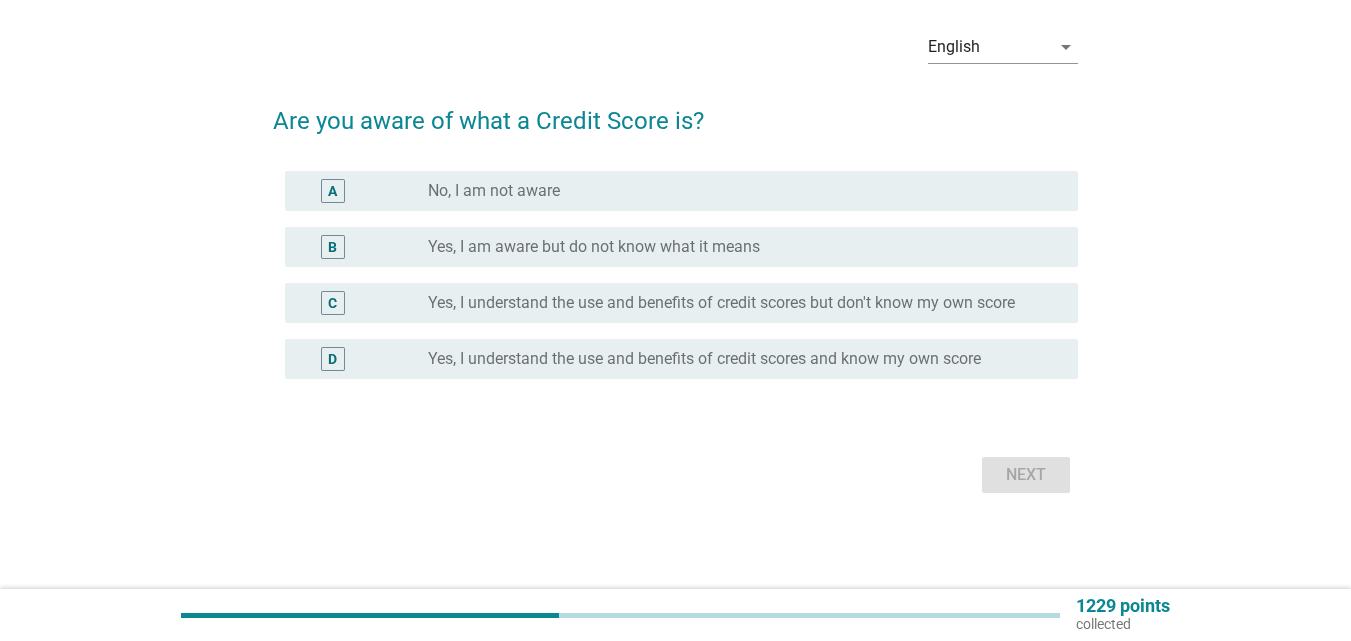 scroll, scrollTop: 0, scrollLeft: 0, axis: both 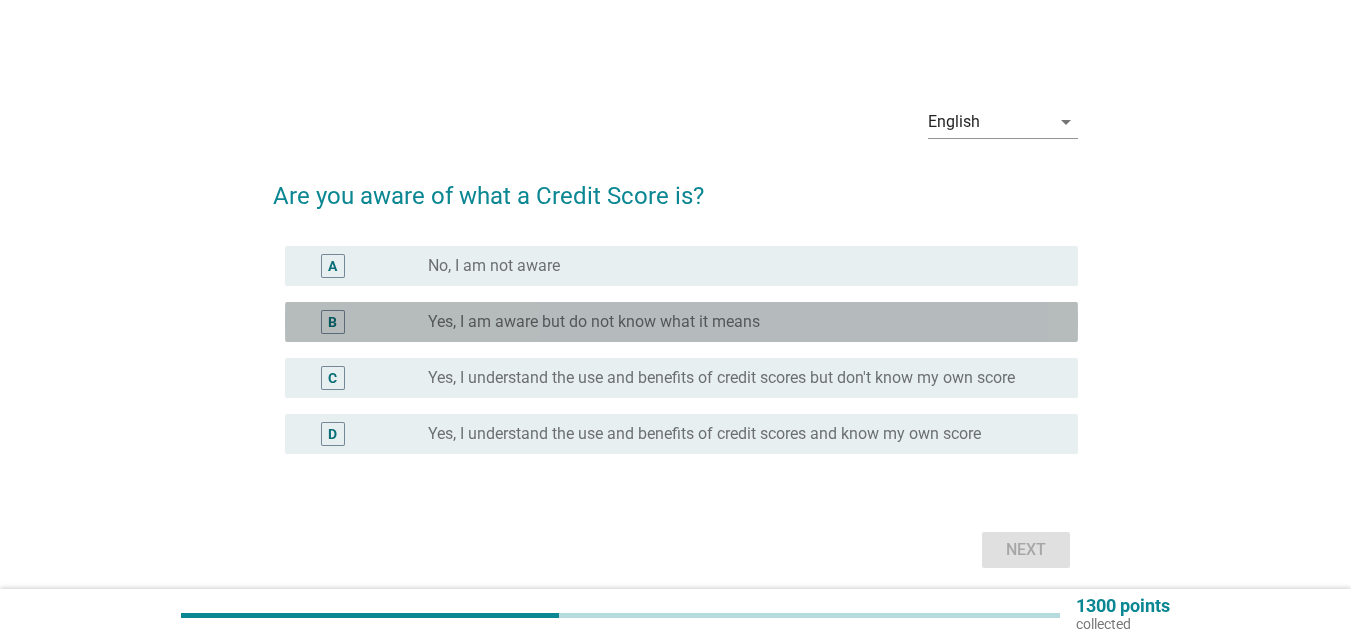 click on "radio_button_unchecked Yes, I am aware but do not know what it means" at bounding box center (737, 322) 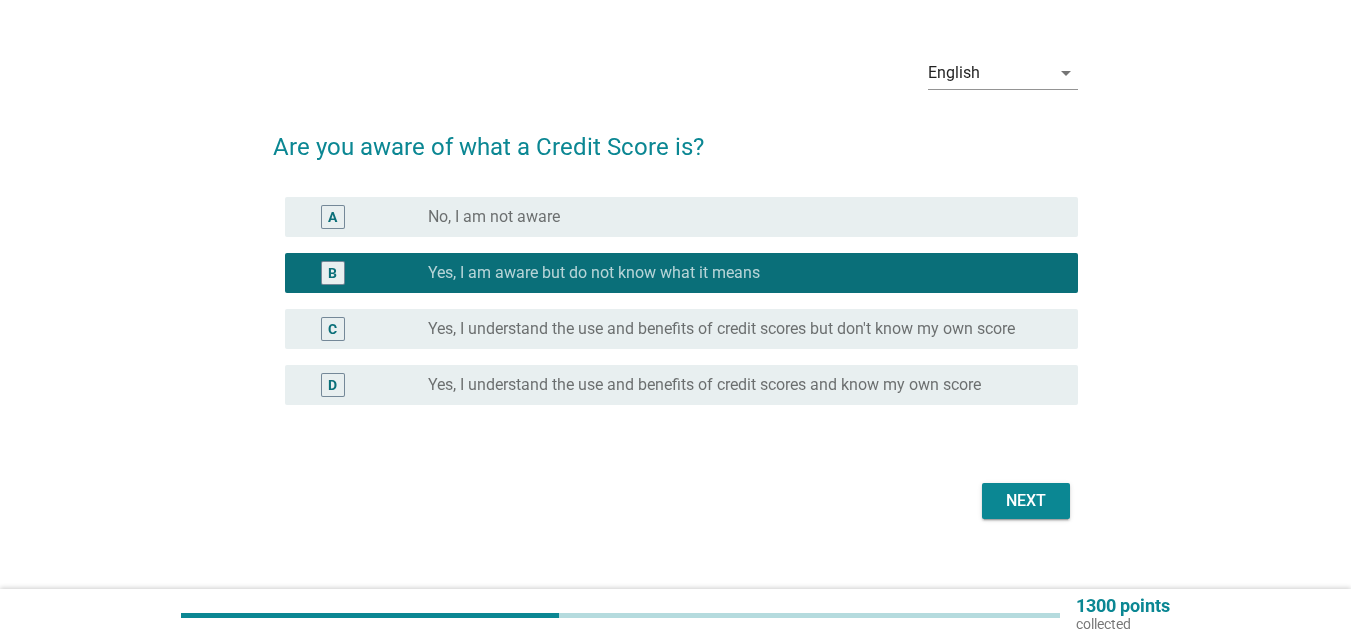 scroll, scrollTop: 75, scrollLeft: 0, axis: vertical 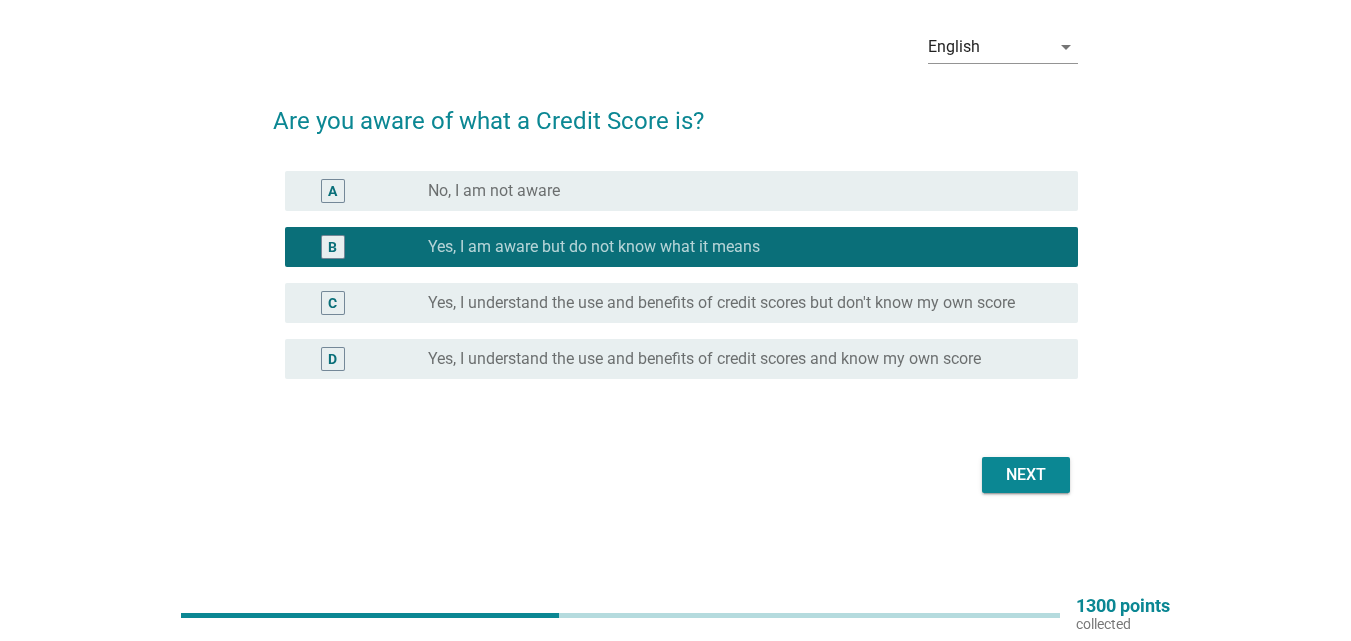 click on "Yes, I understand the use and benefits of credit scores but don't know my own score" at bounding box center (721, 303) 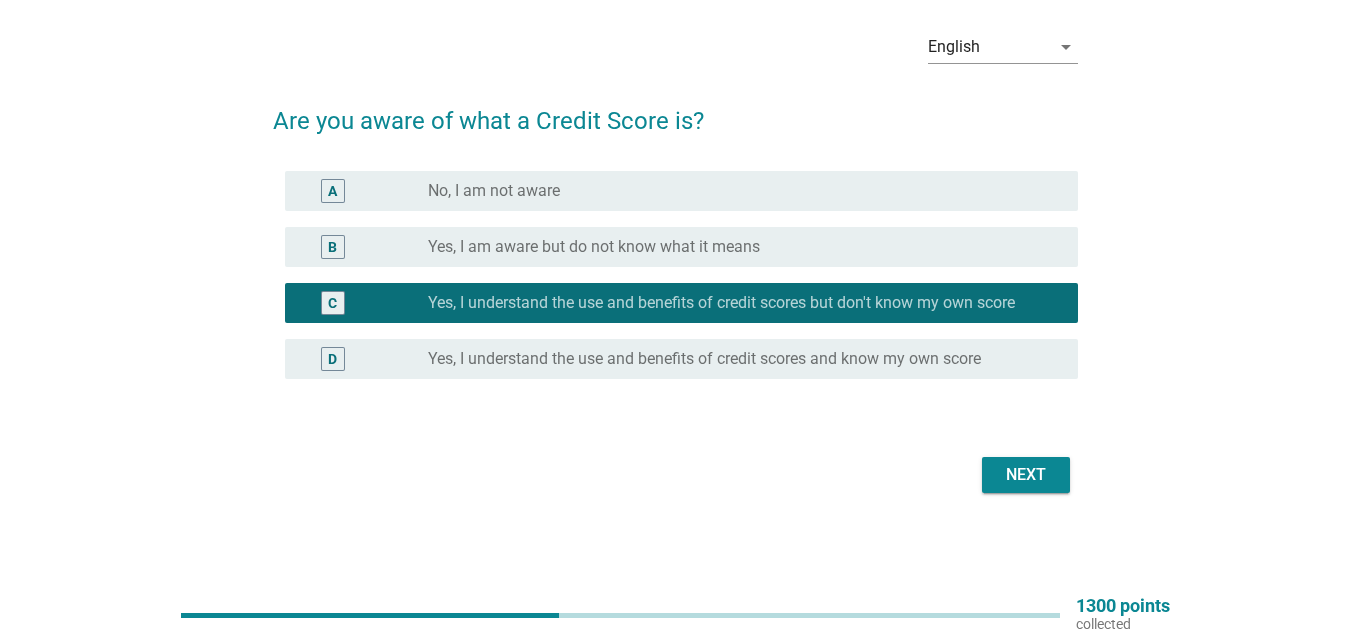 click on "radio_button_unchecked Yes, I am aware but do not know what it means" at bounding box center (737, 247) 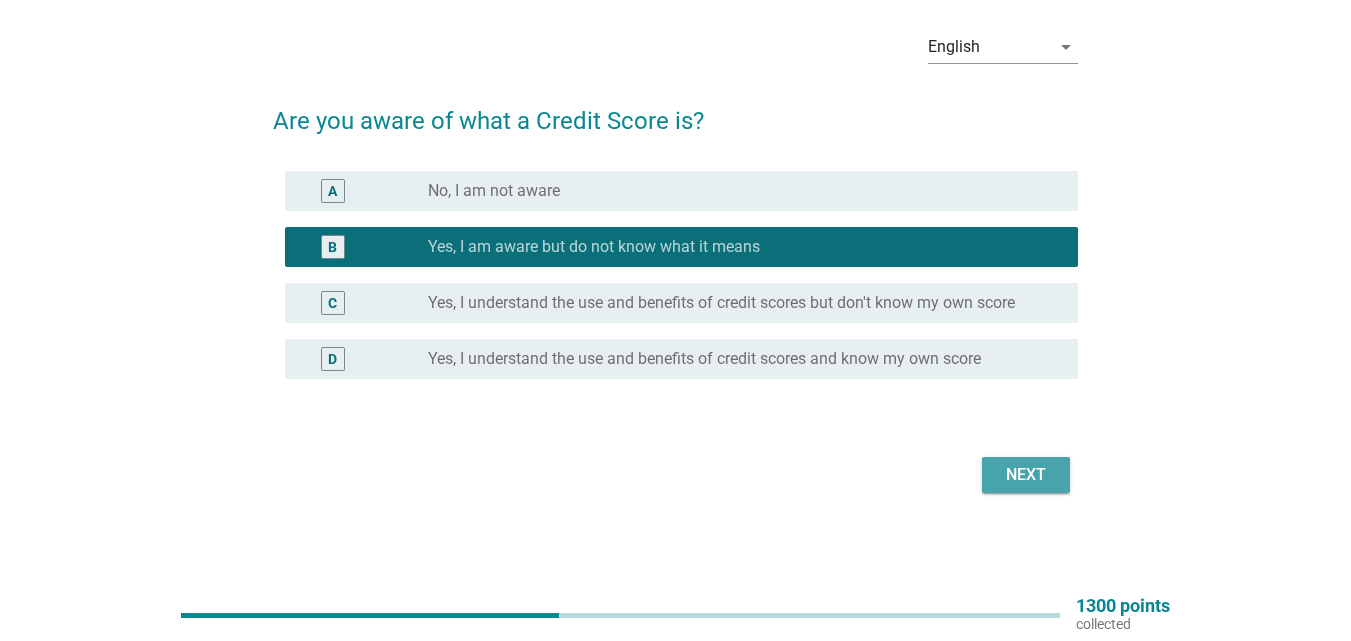 click on "Next" at bounding box center (1026, 475) 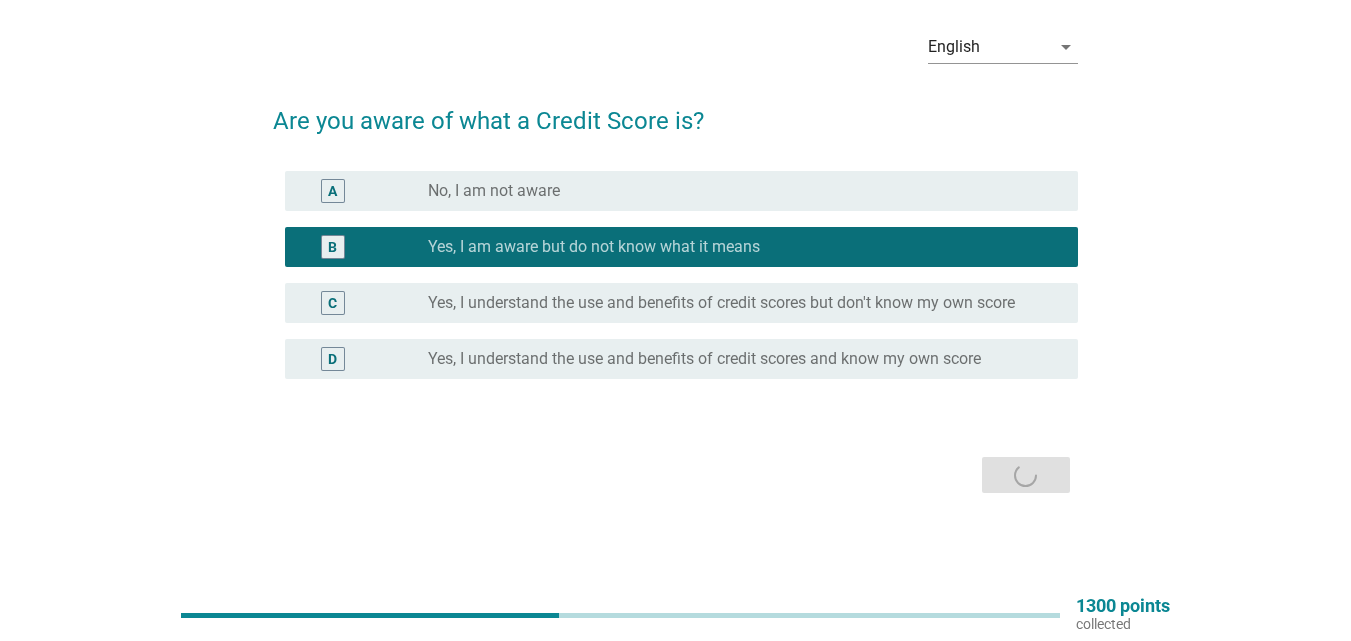 scroll, scrollTop: 0, scrollLeft: 0, axis: both 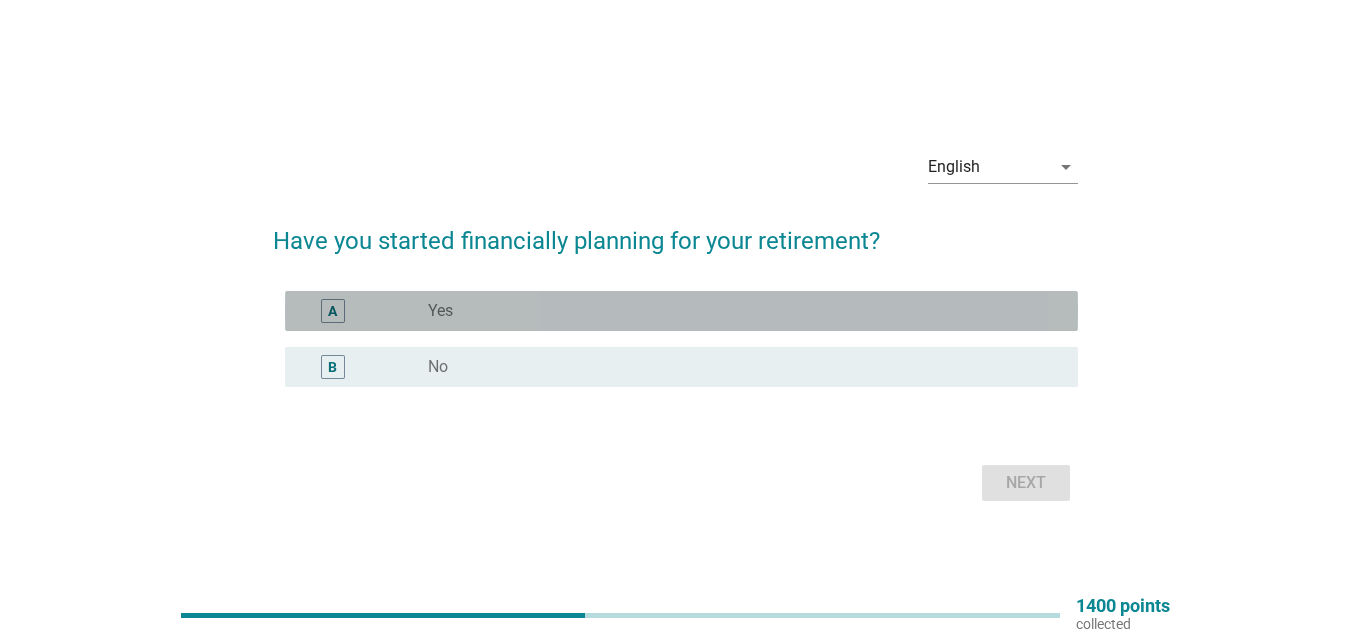 click on "radio_button_unchecked Yes" at bounding box center (737, 311) 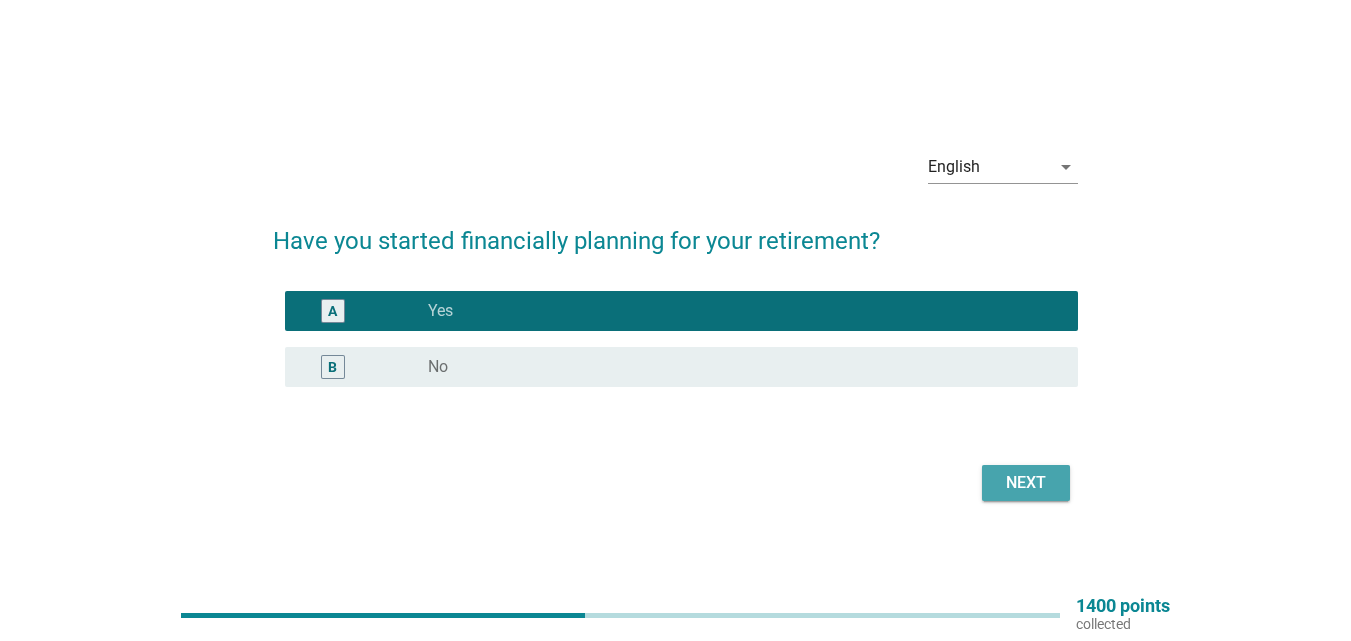 click on "Next" at bounding box center (1026, 483) 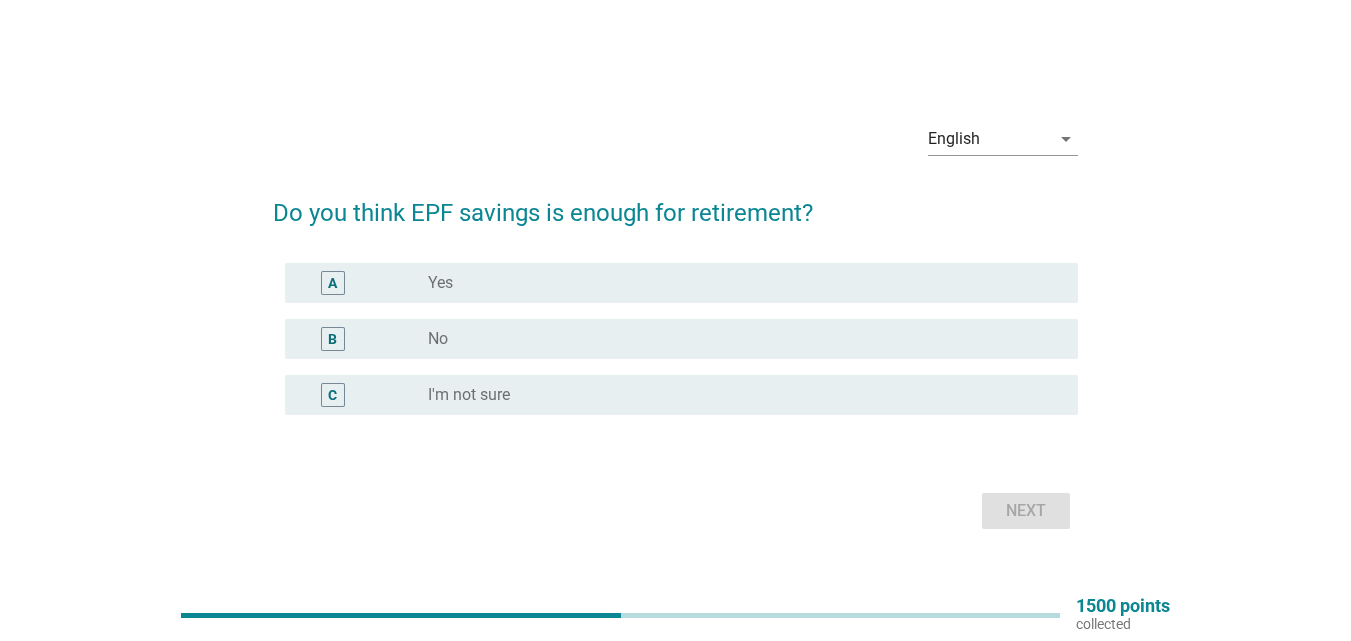 click on "radio_button_unchecked No" at bounding box center [737, 339] 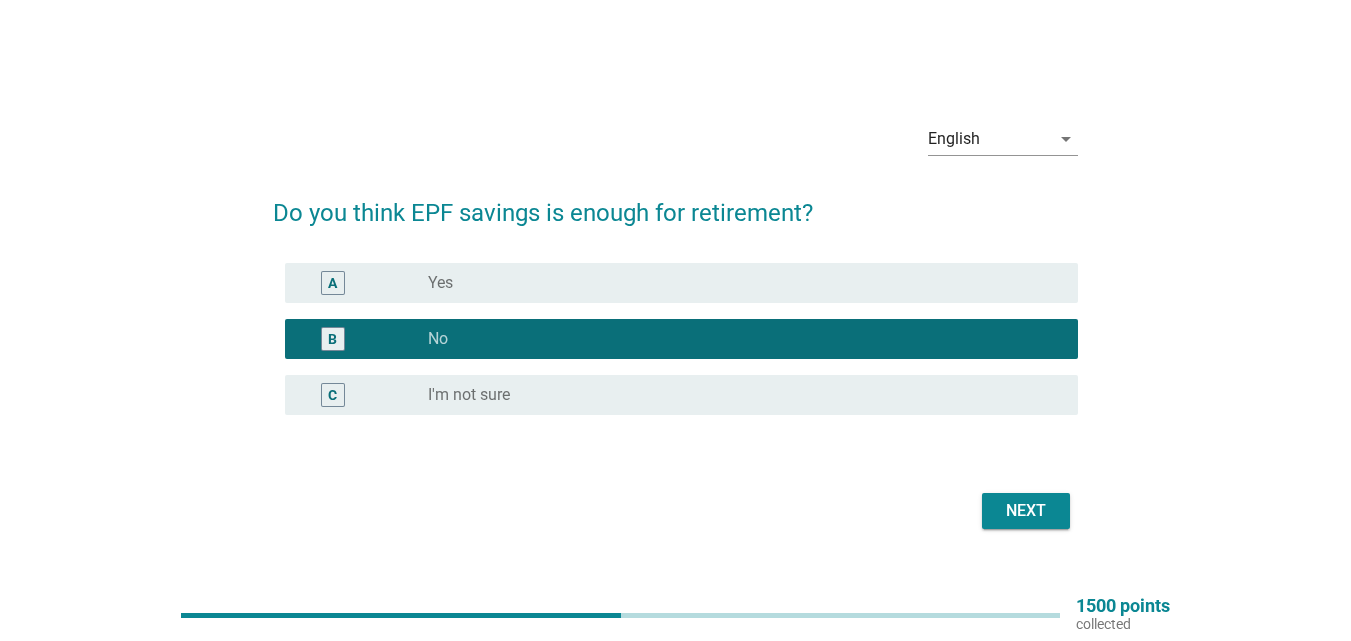 click on "Next" at bounding box center [1026, 511] 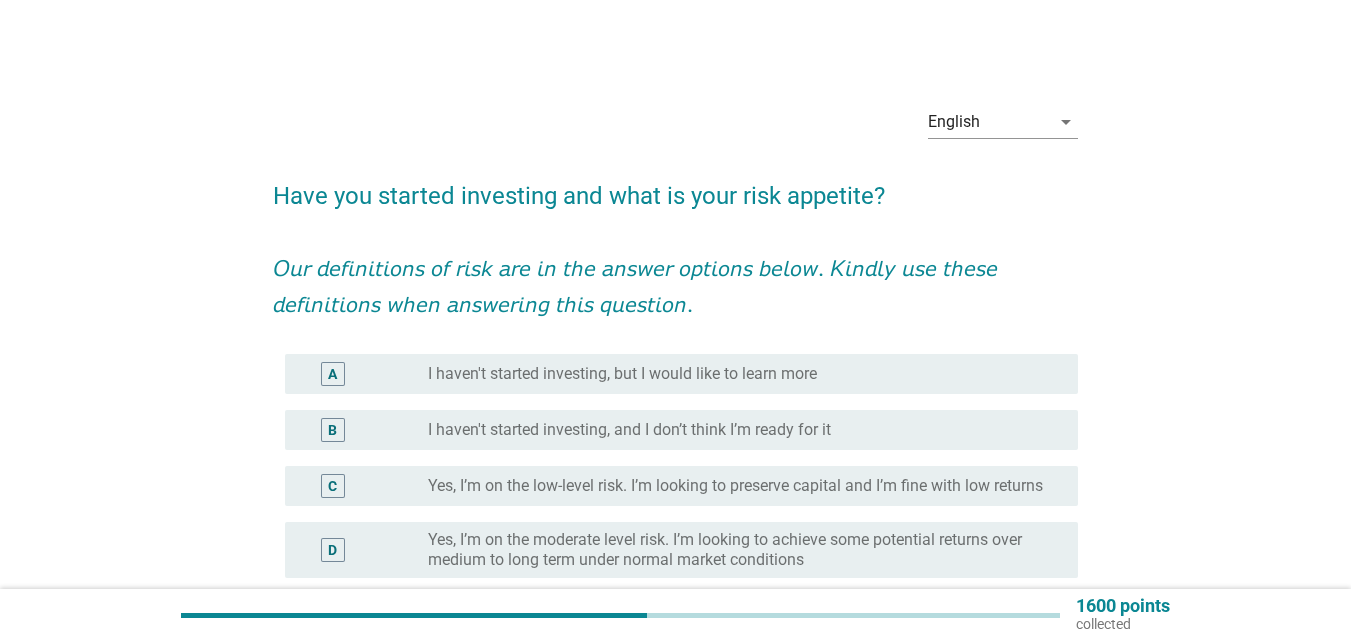click on "Yes, I’m on the low-level risk. I’m looking to preserve capital and I’m fine with low returns" at bounding box center [735, 486] 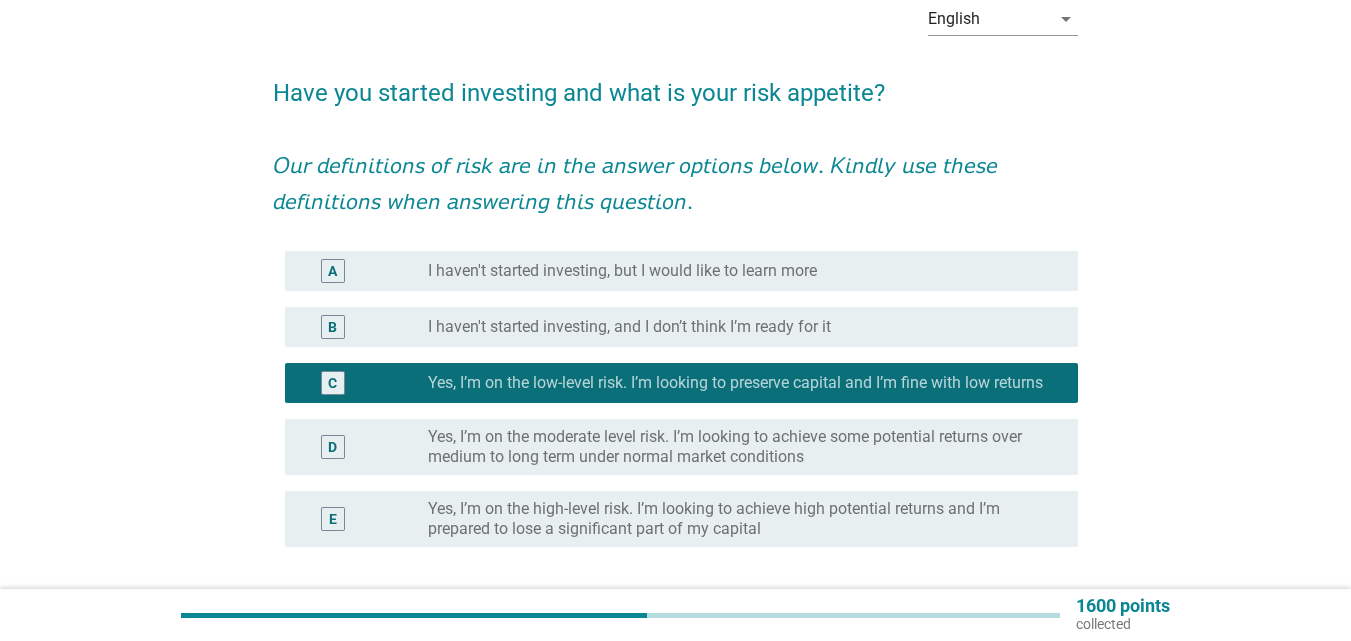 scroll, scrollTop: 200, scrollLeft: 0, axis: vertical 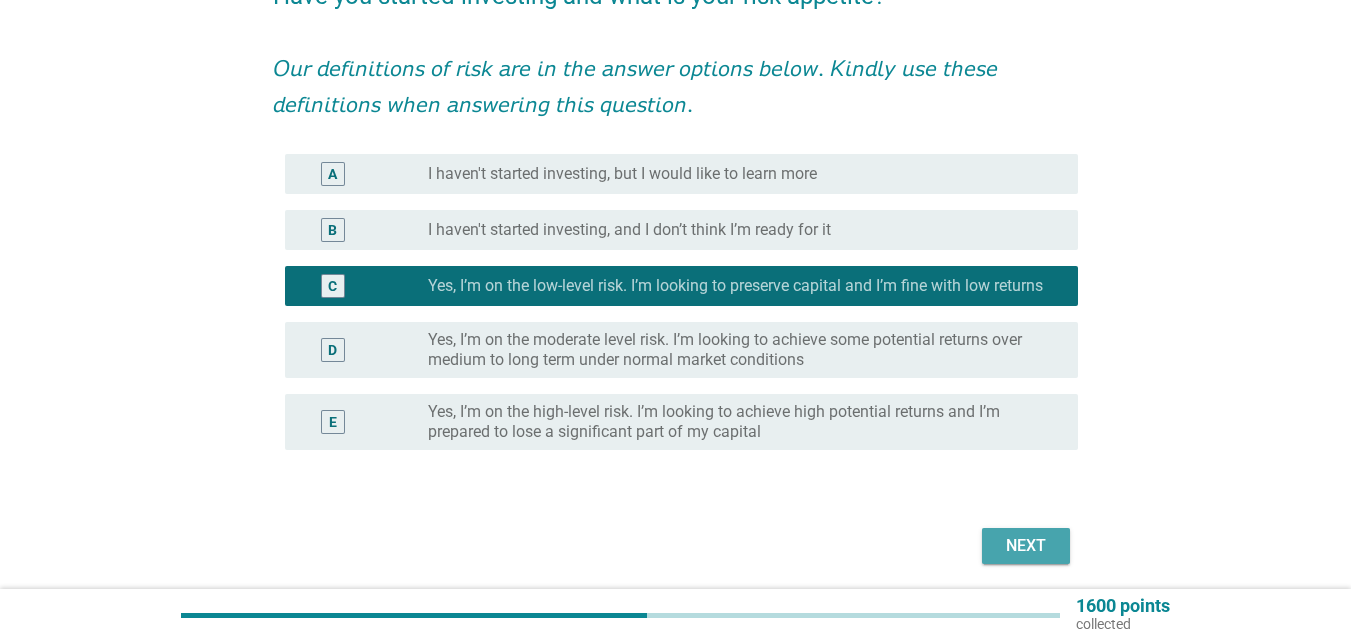 click on "Next" at bounding box center (1026, 546) 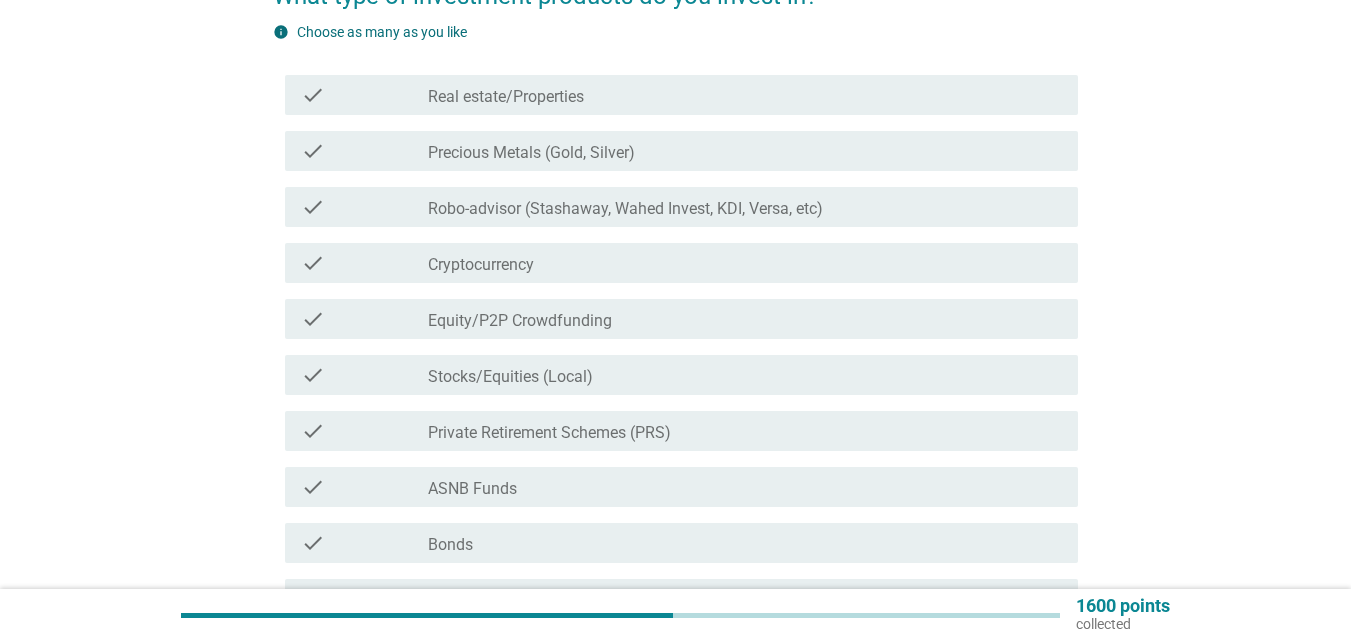 scroll, scrollTop: 0, scrollLeft: 0, axis: both 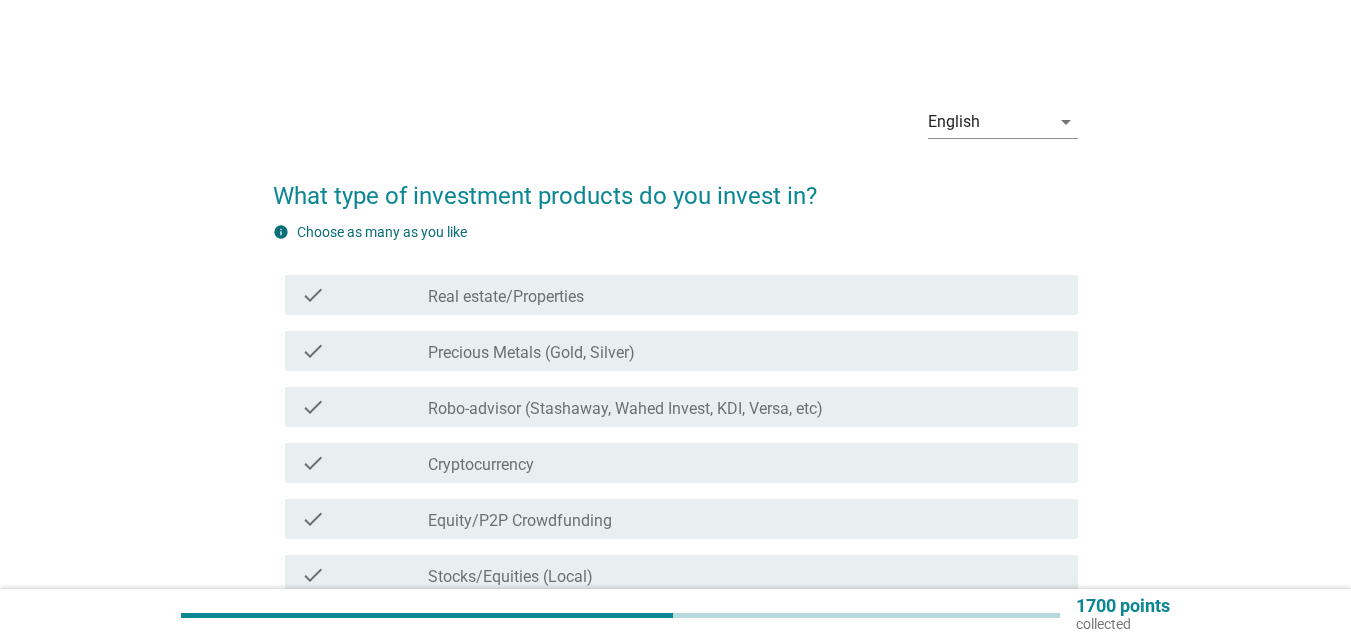 click on "Robo-advisor (Stashaway, Wahed Invest, KDI, Versa, etc)" at bounding box center (625, 409) 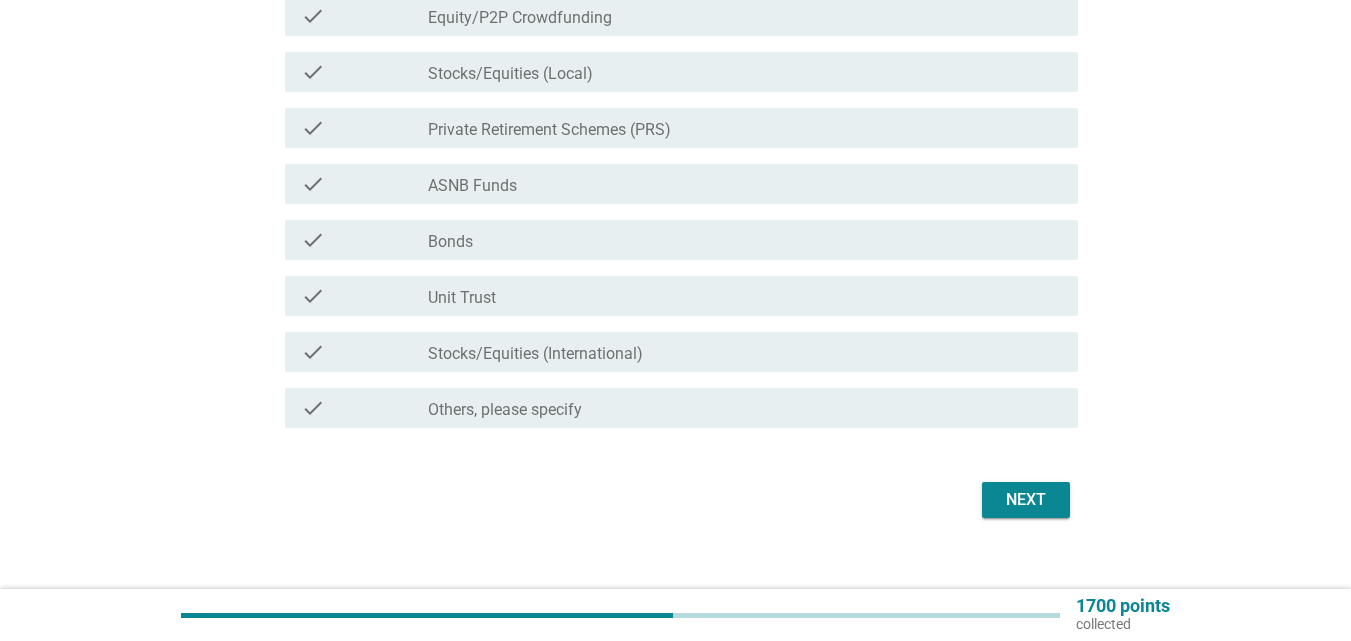 scroll, scrollTop: 528, scrollLeft: 0, axis: vertical 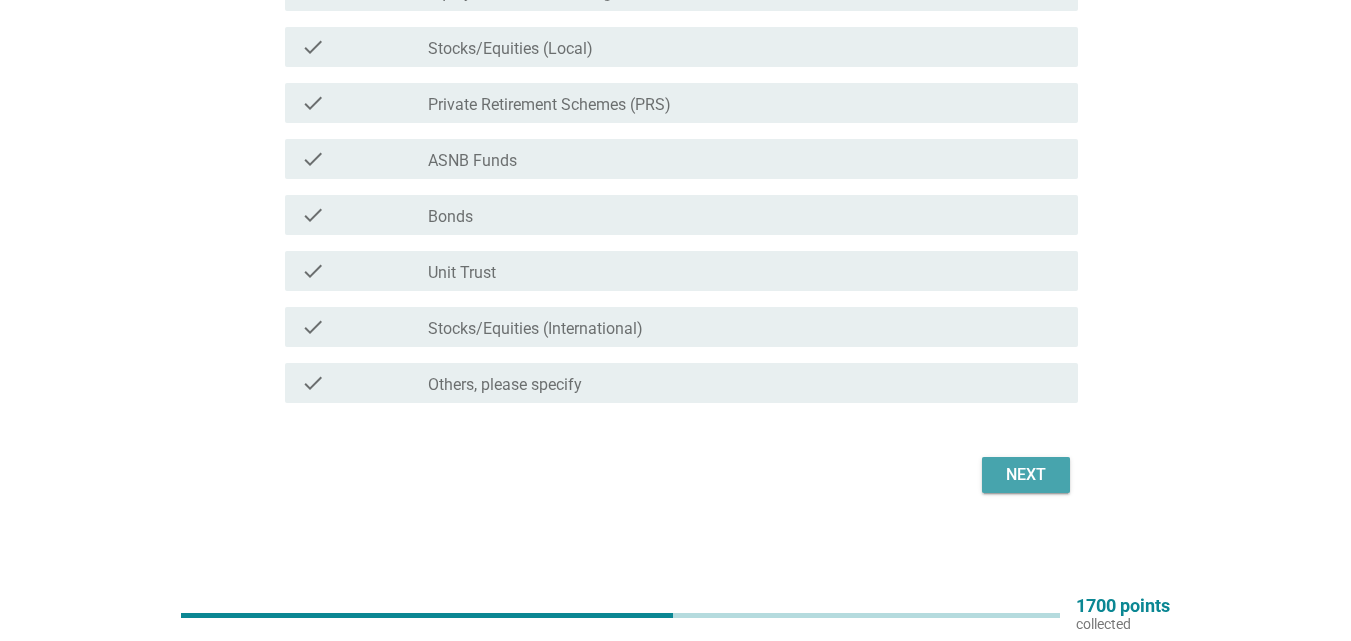 click on "Next" at bounding box center [1026, 475] 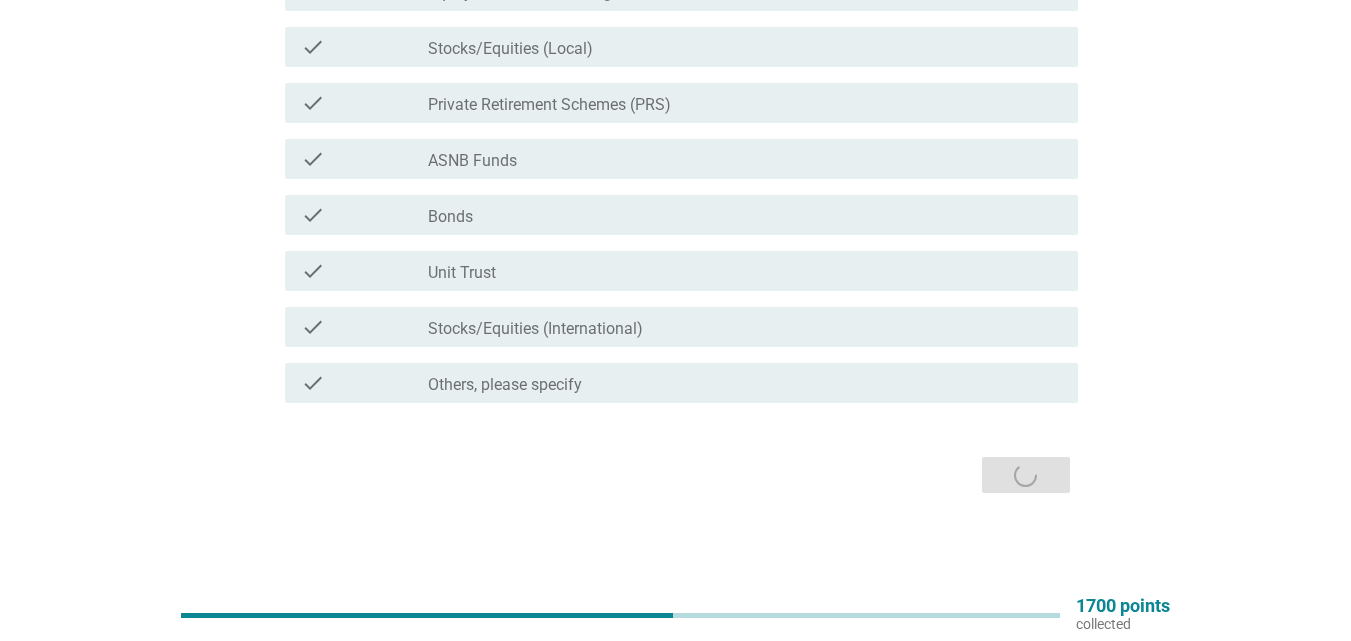scroll, scrollTop: 0, scrollLeft: 0, axis: both 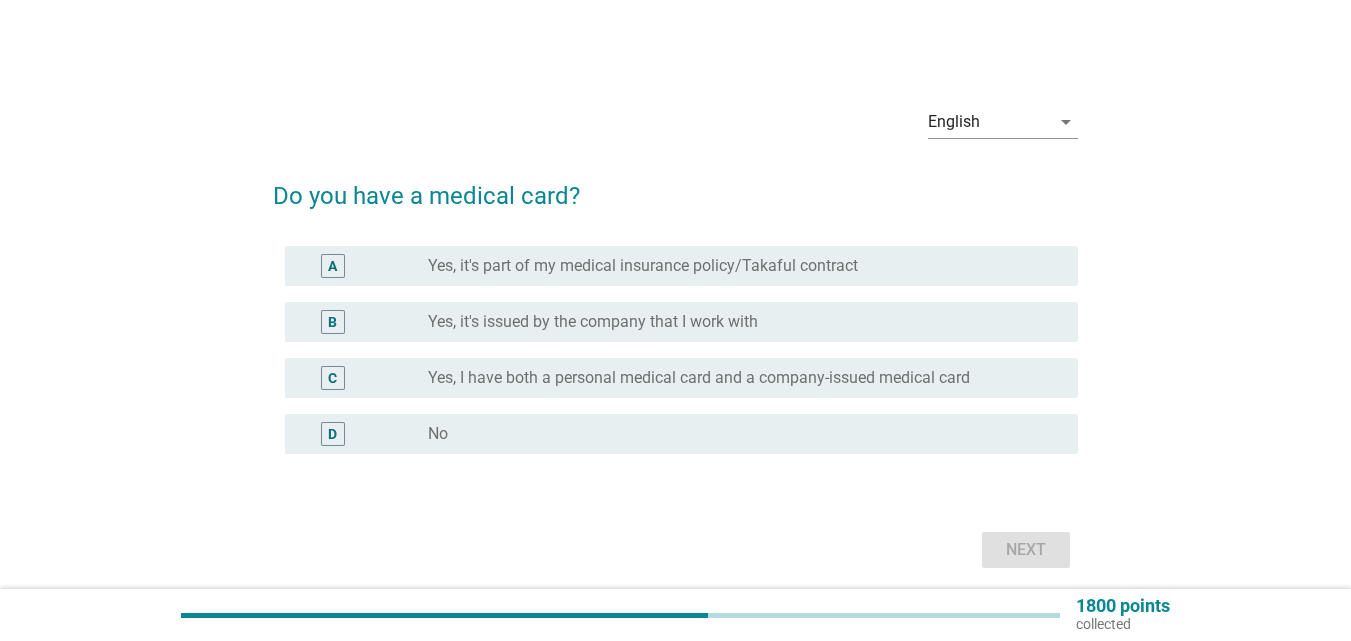click on "Yes, it's issued by the company that I work with" at bounding box center [593, 322] 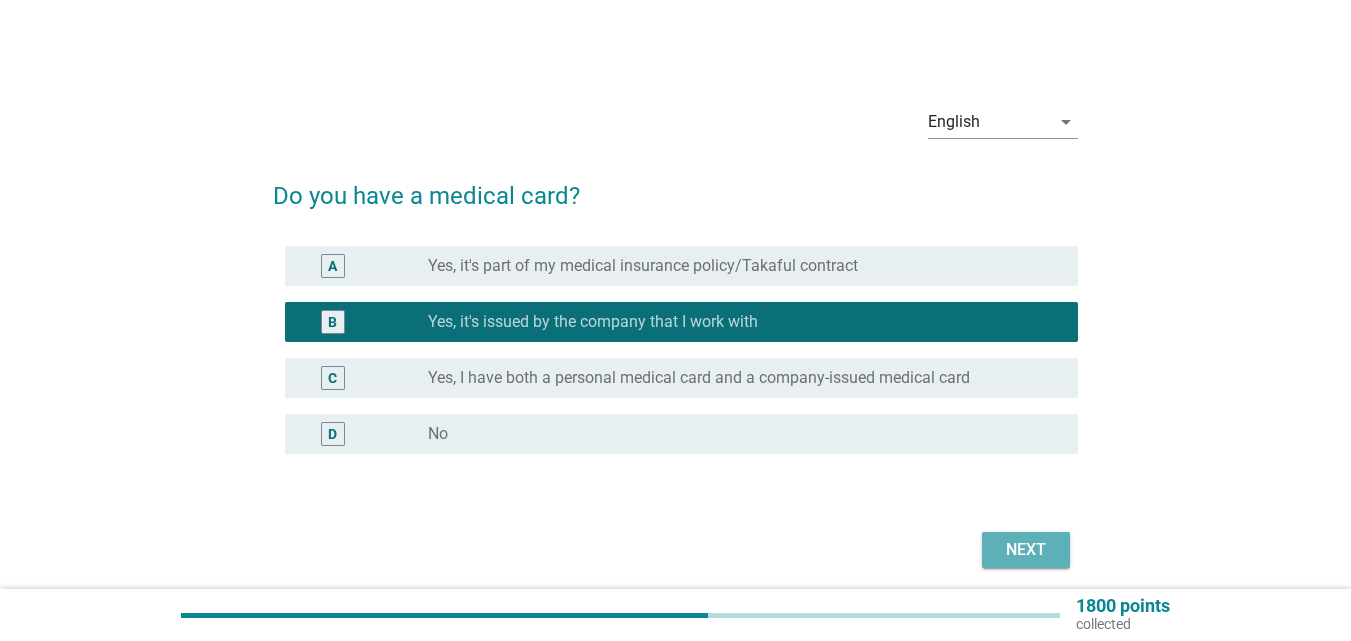 click on "Next" at bounding box center [1026, 550] 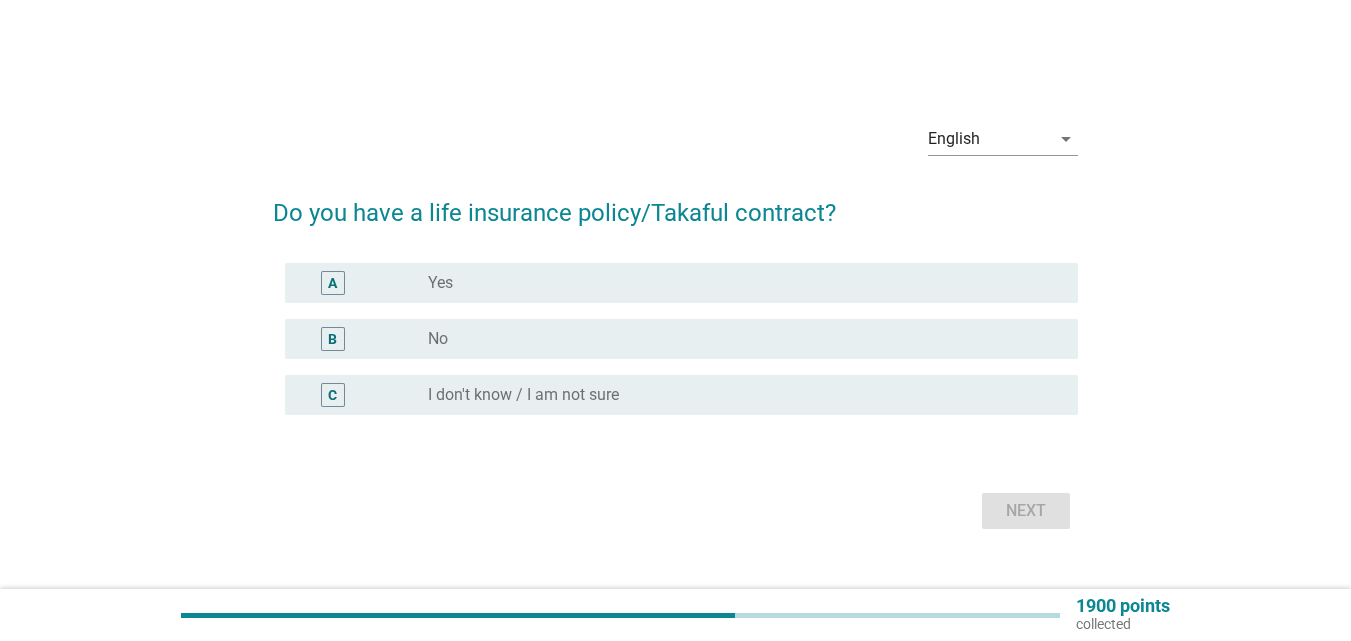 click on "radio_button_unchecked No" at bounding box center (737, 339) 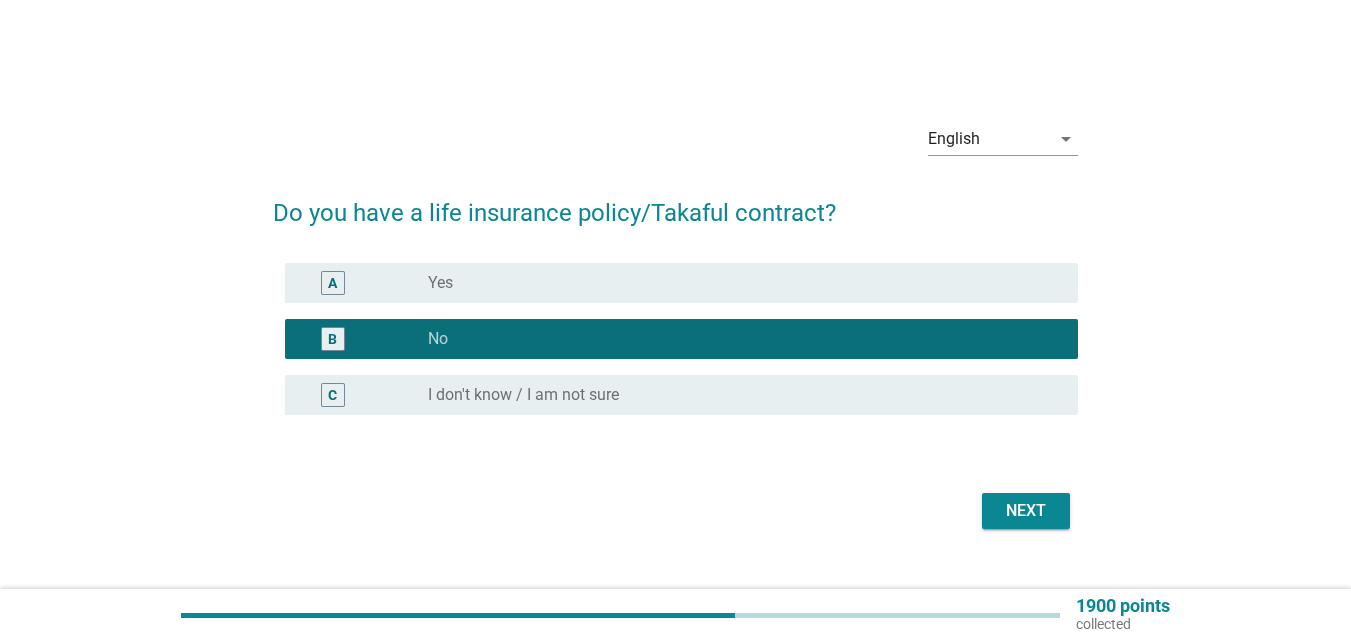 click on "Next" at bounding box center (1026, 511) 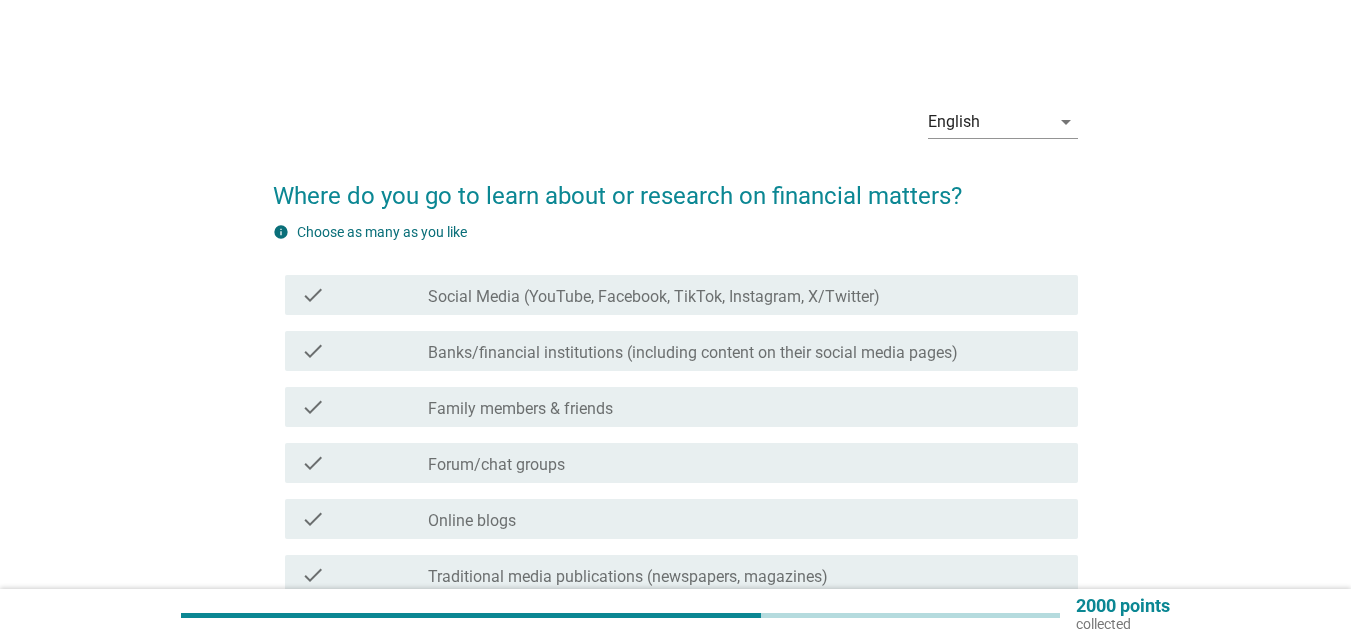 click on "check_box_outline_blank Family members & friends" at bounding box center (745, 407) 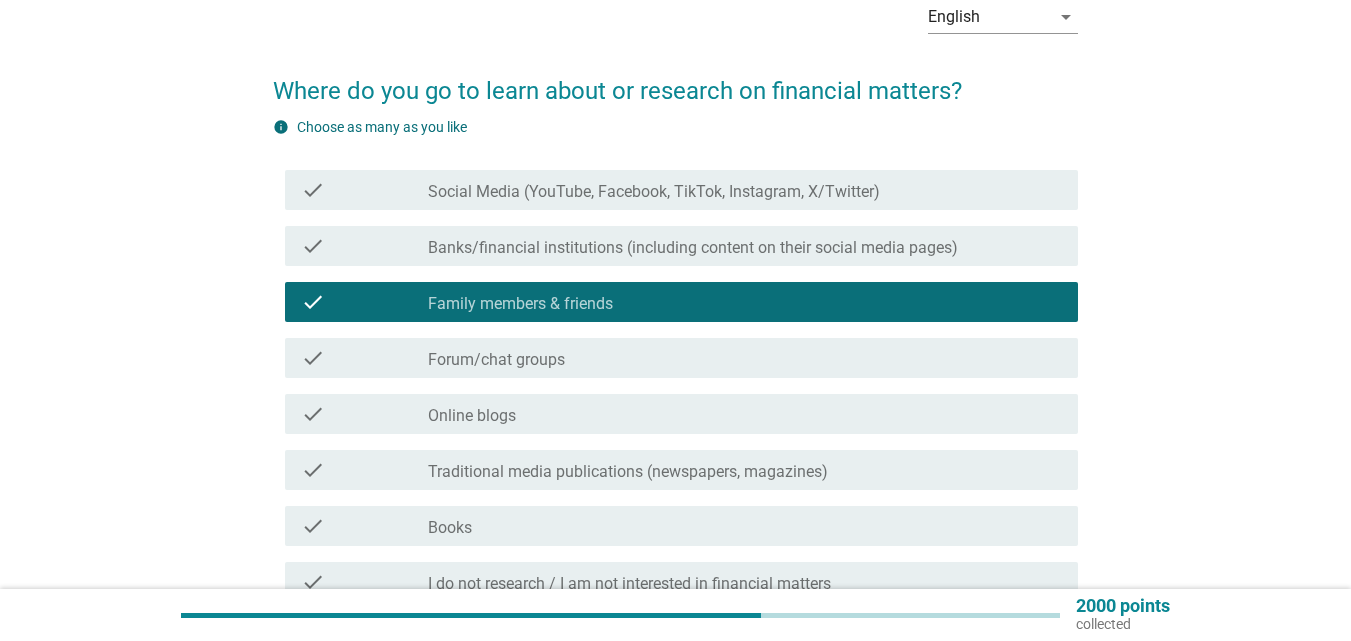scroll, scrollTop: 300, scrollLeft: 0, axis: vertical 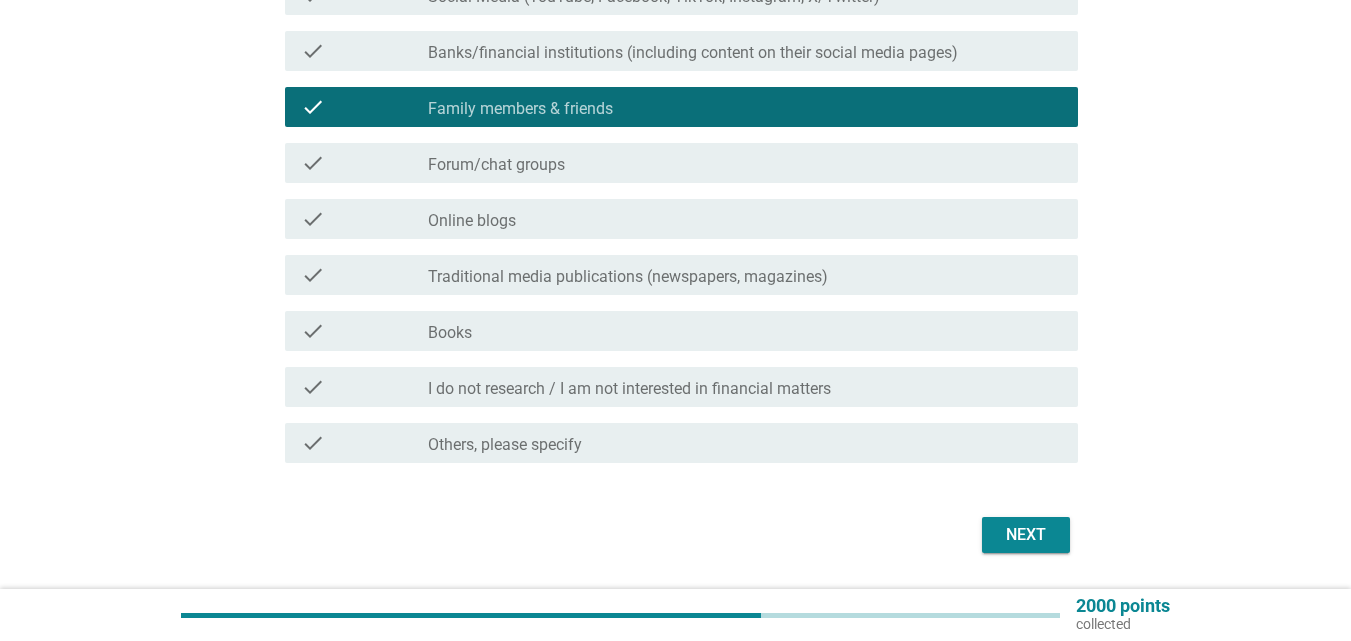 click on "Next" at bounding box center [1026, 535] 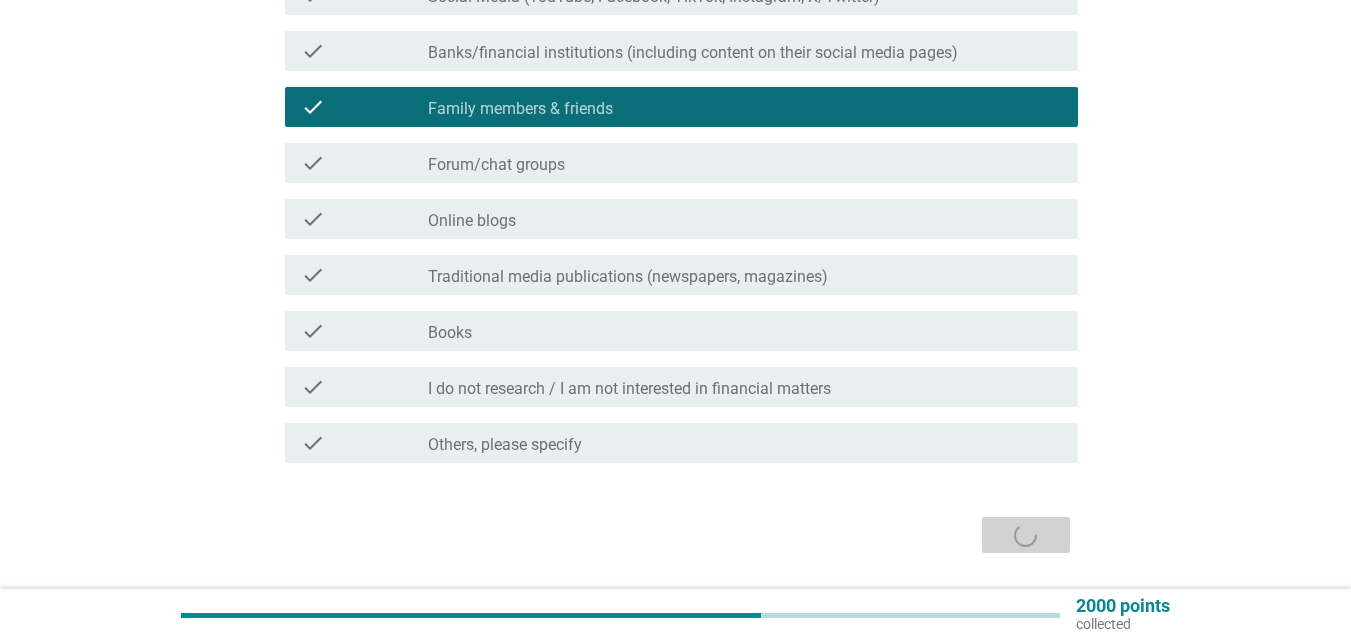 scroll, scrollTop: 0, scrollLeft: 0, axis: both 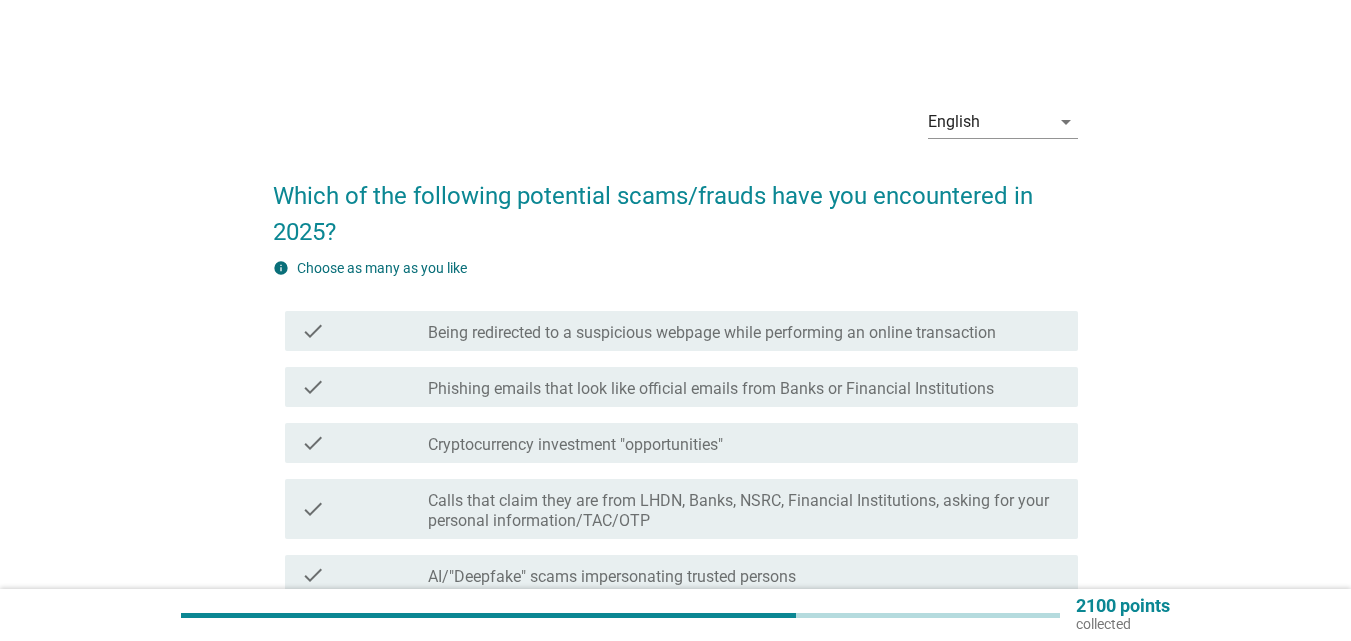 click on "check_box_outline_blank Cryptocurrency investment "opportunities"" at bounding box center [745, 443] 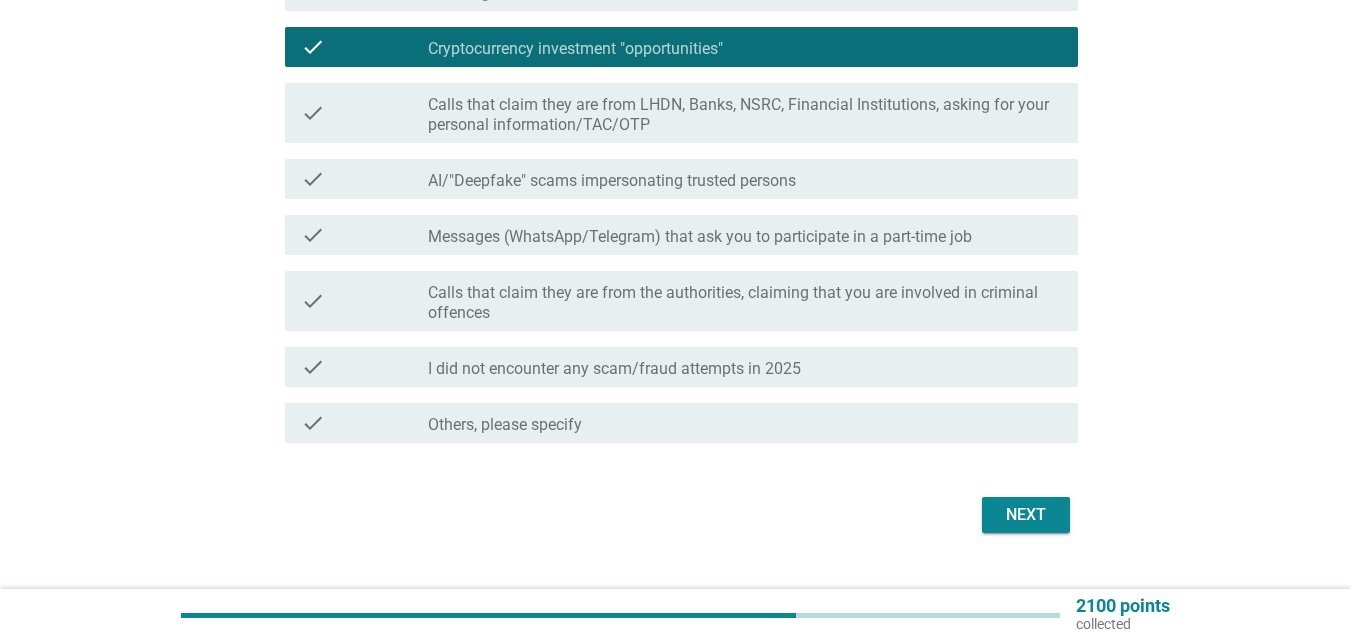 scroll, scrollTop: 400, scrollLeft: 0, axis: vertical 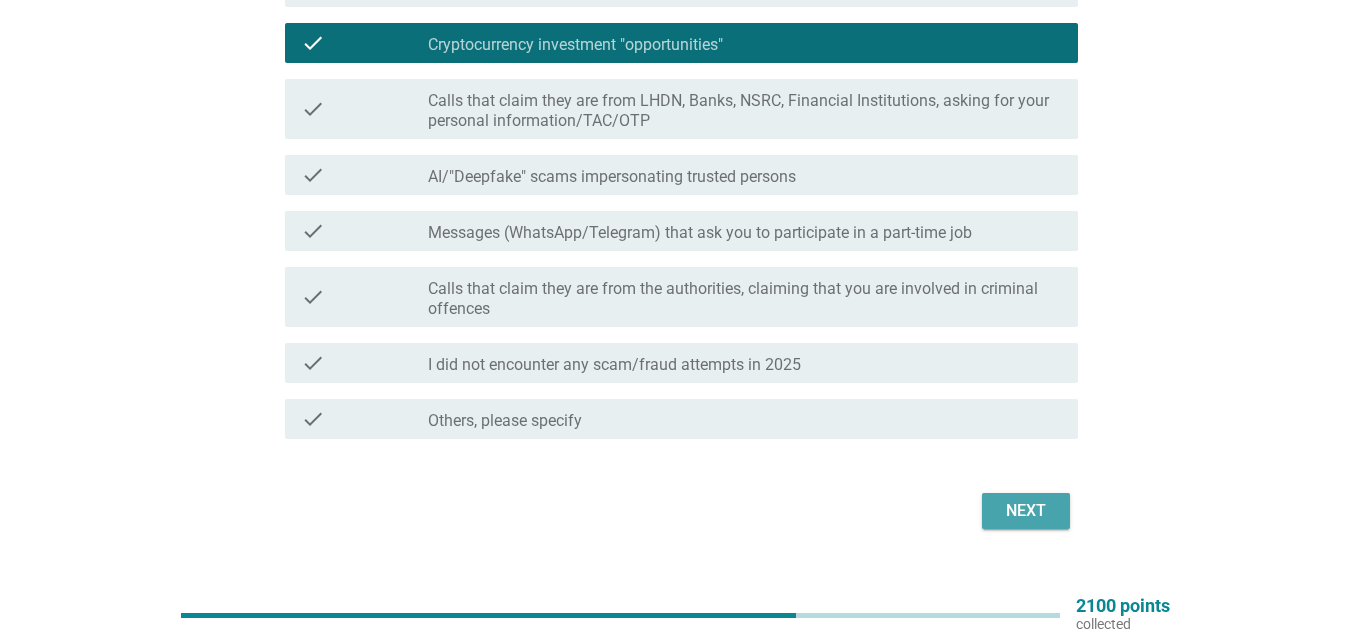 click on "Next" at bounding box center (1026, 511) 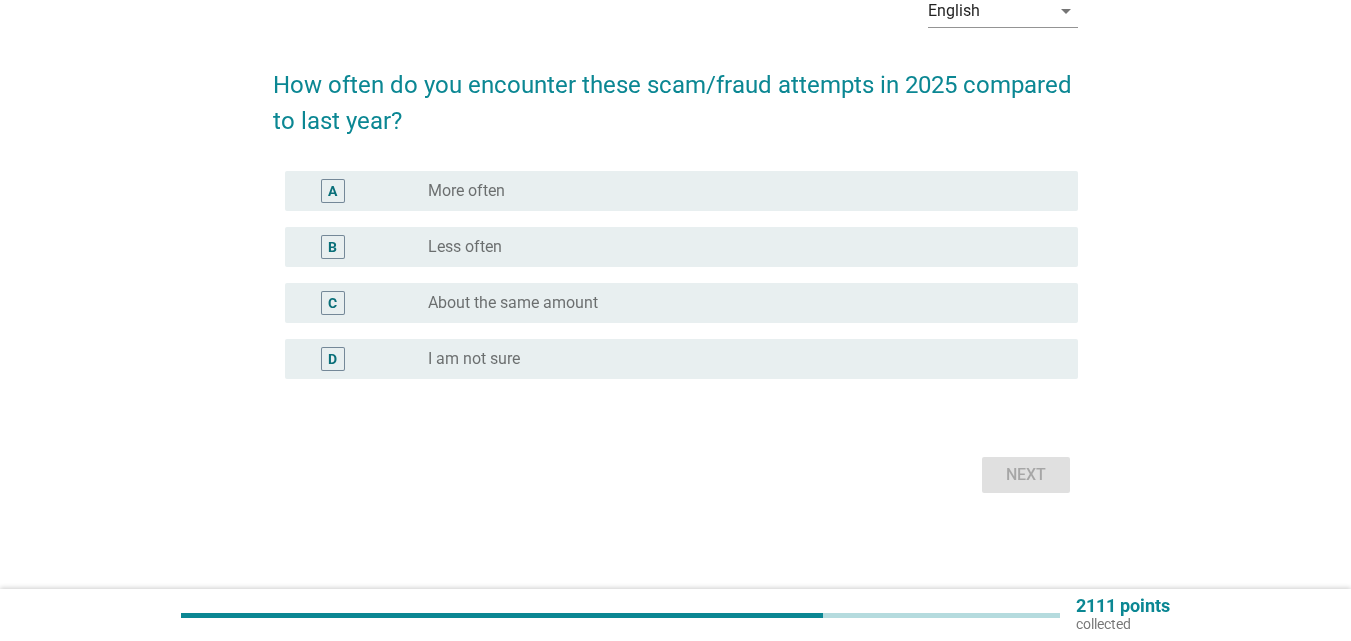 scroll, scrollTop: 0, scrollLeft: 0, axis: both 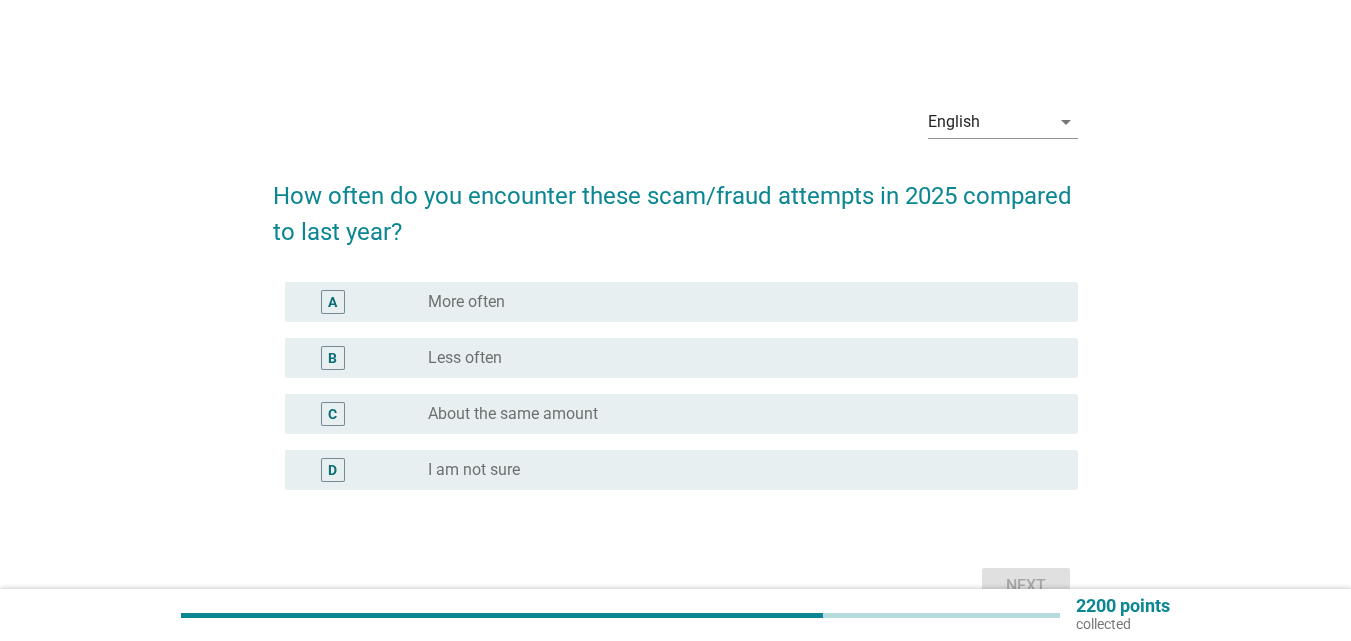 click on "radio_button_unchecked Less often" at bounding box center (737, 358) 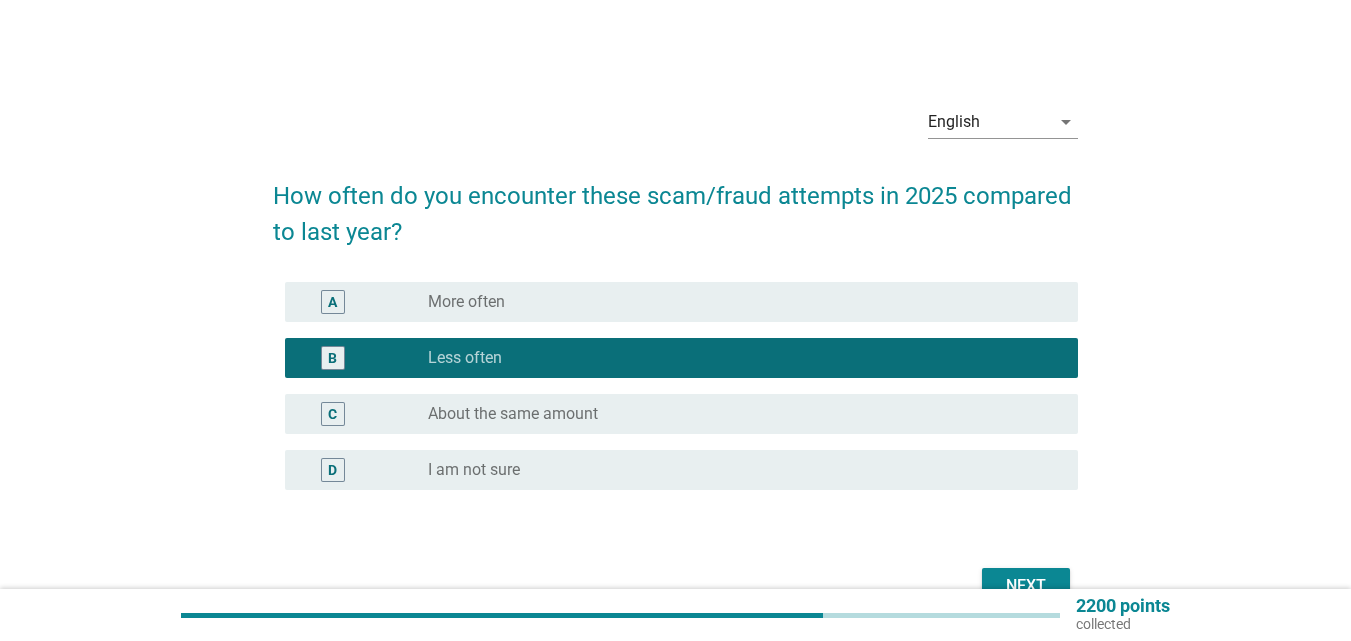 click on "Next" at bounding box center [1026, 586] 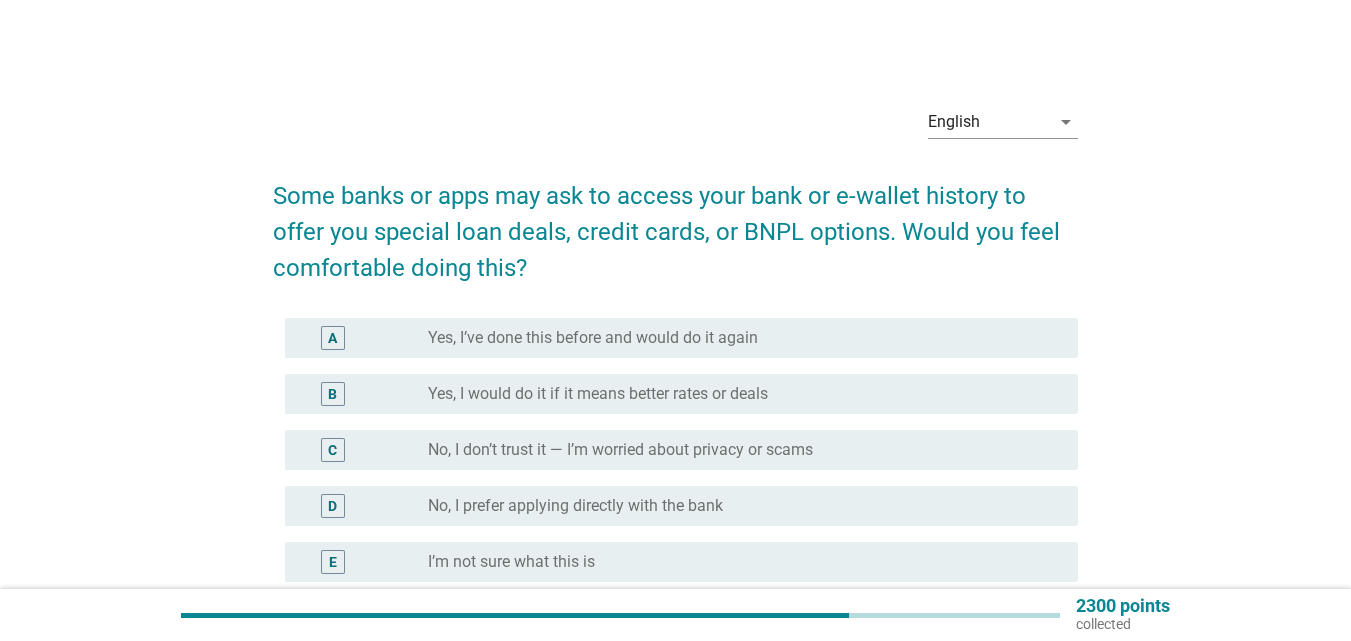 click on "No, I don’t trust it — I’m worried about privacy or scams" at bounding box center [620, 450] 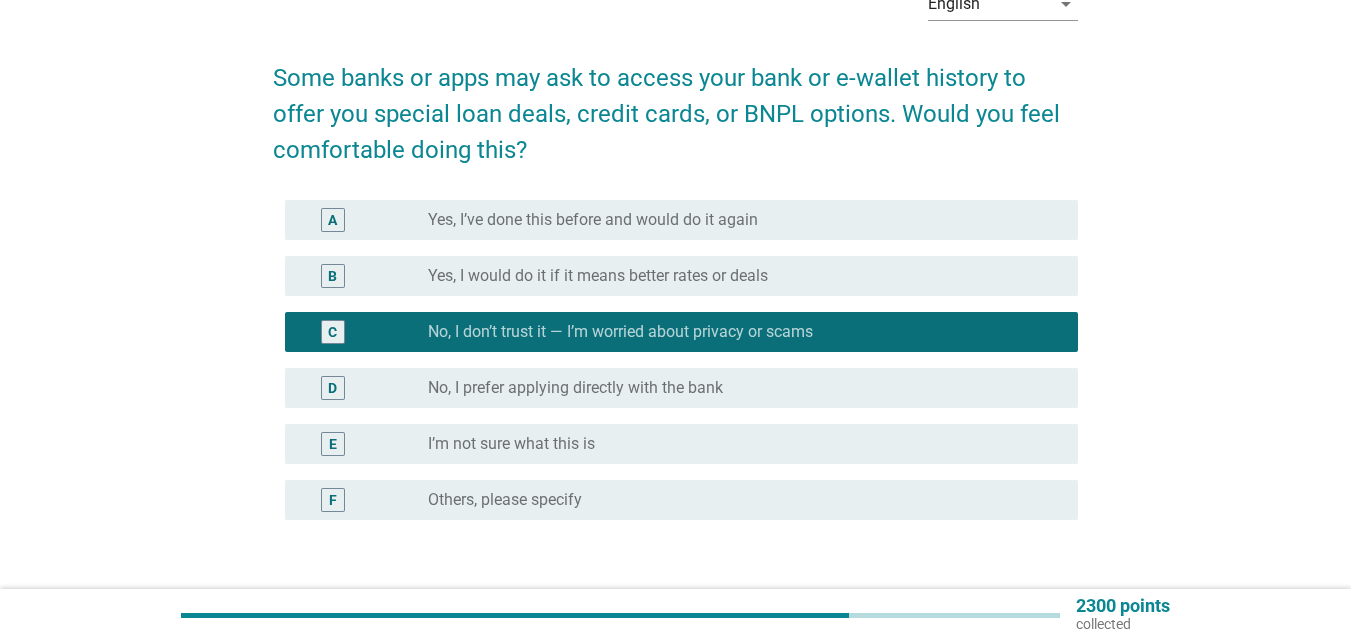 scroll, scrollTop: 259, scrollLeft: 0, axis: vertical 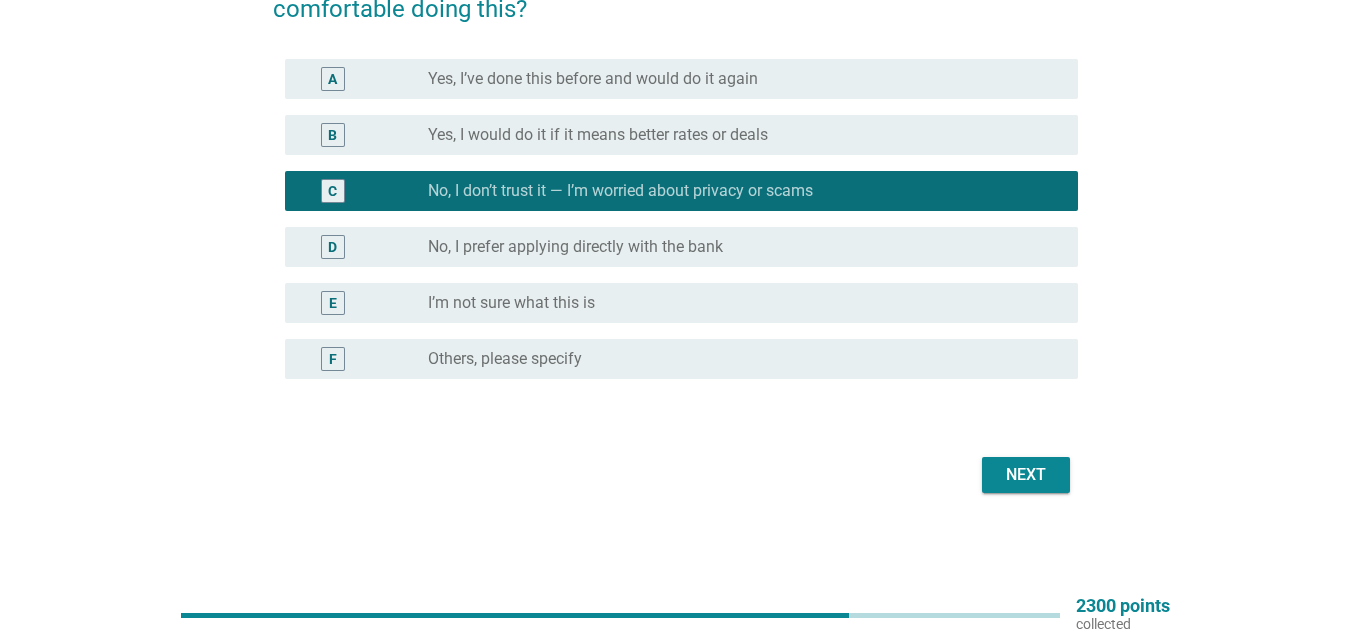 click on "Next" at bounding box center [1026, 475] 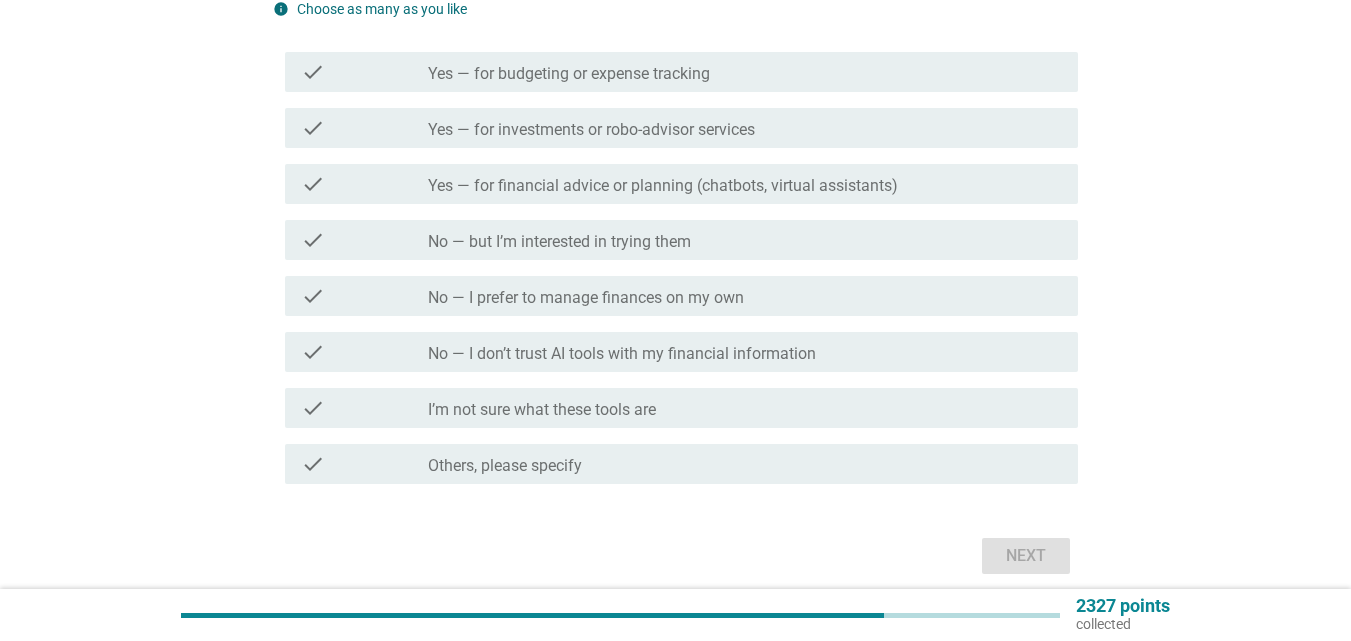 scroll, scrollTop: 0, scrollLeft: 0, axis: both 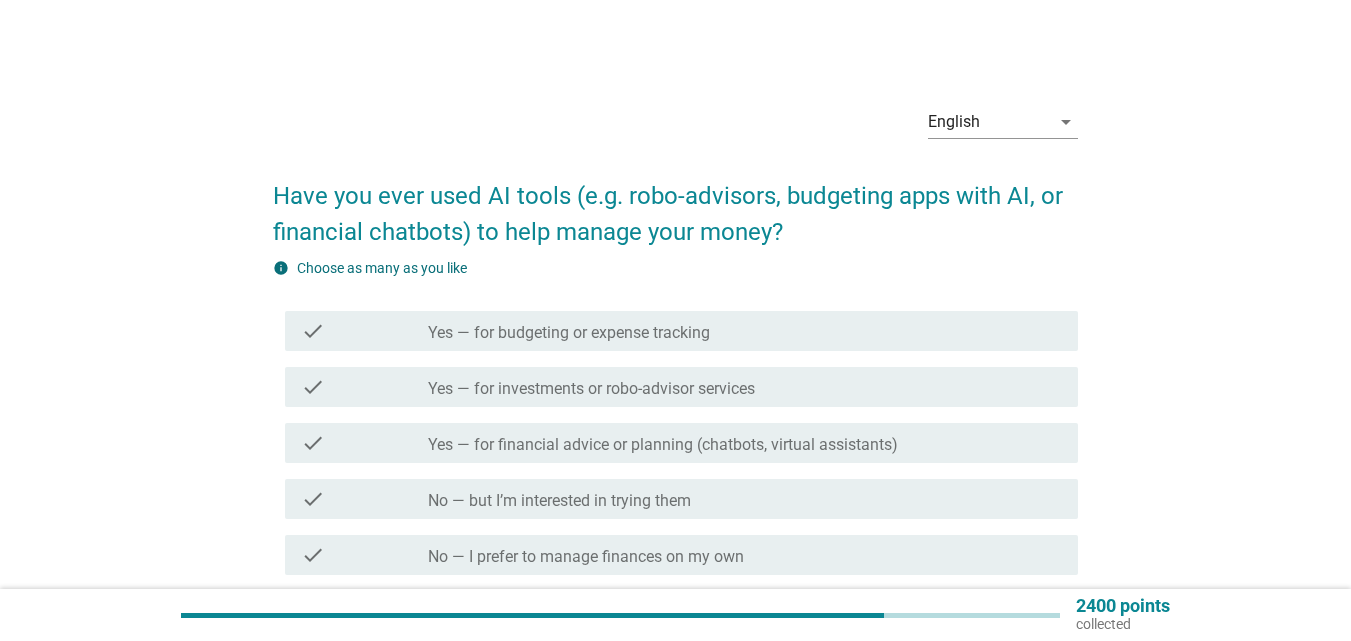 click on "Yes — for financial advice or planning (chatbots, virtual assistants)" at bounding box center (663, 445) 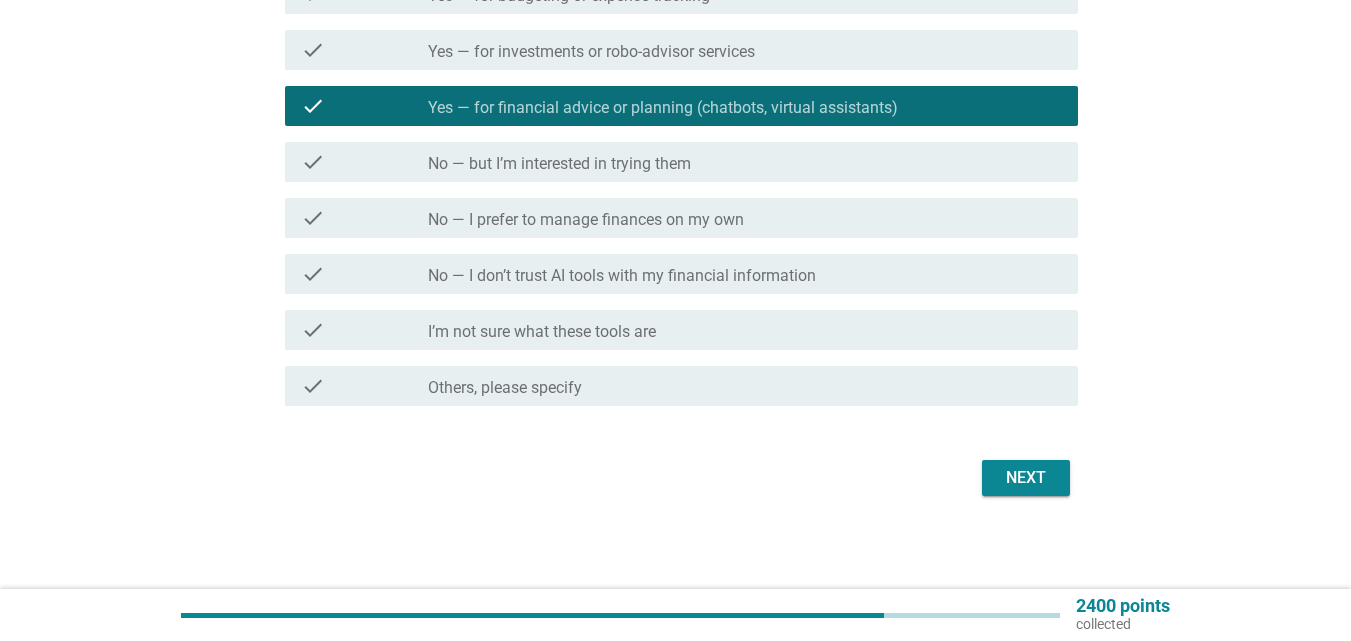 scroll, scrollTop: 340, scrollLeft: 0, axis: vertical 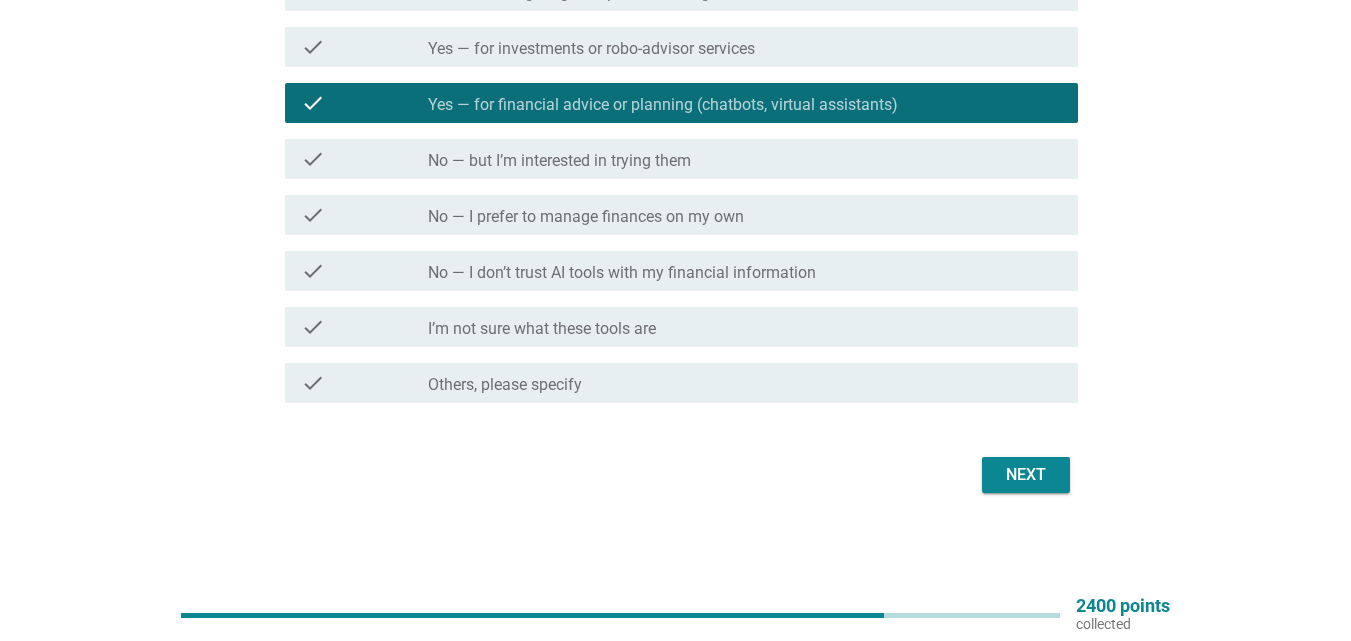 click on "Next" at bounding box center (1026, 475) 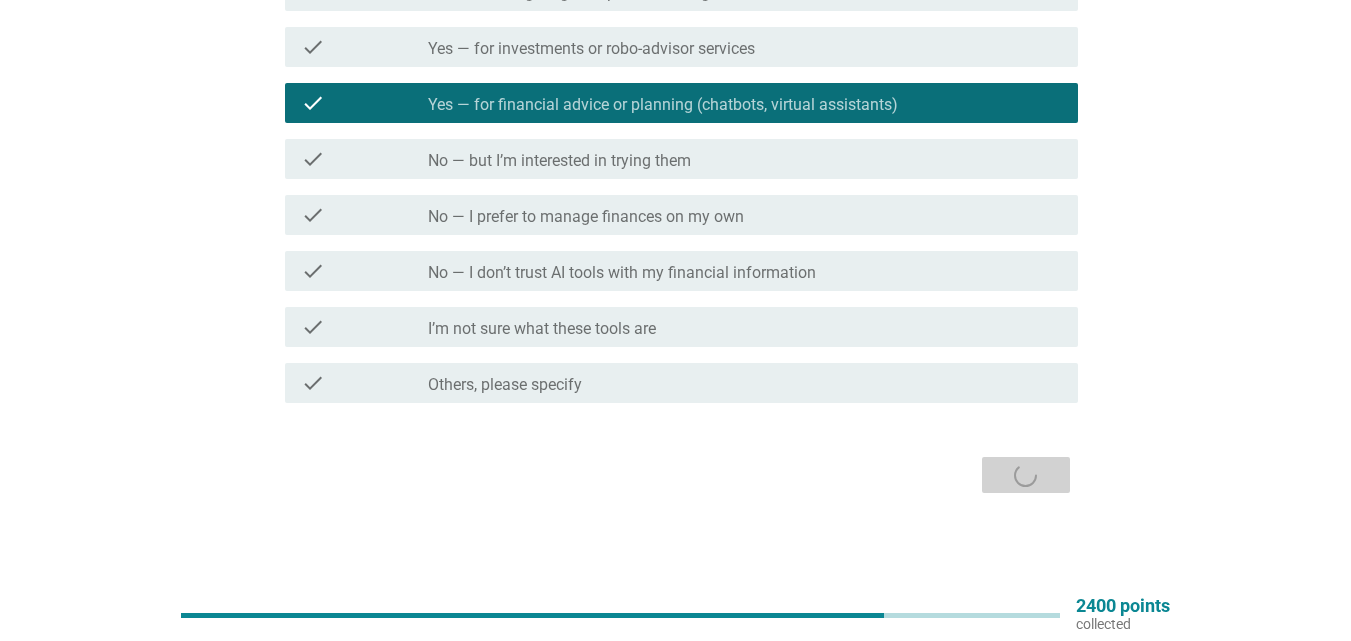 scroll, scrollTop: 0, scrollLeft: 0, axis: both 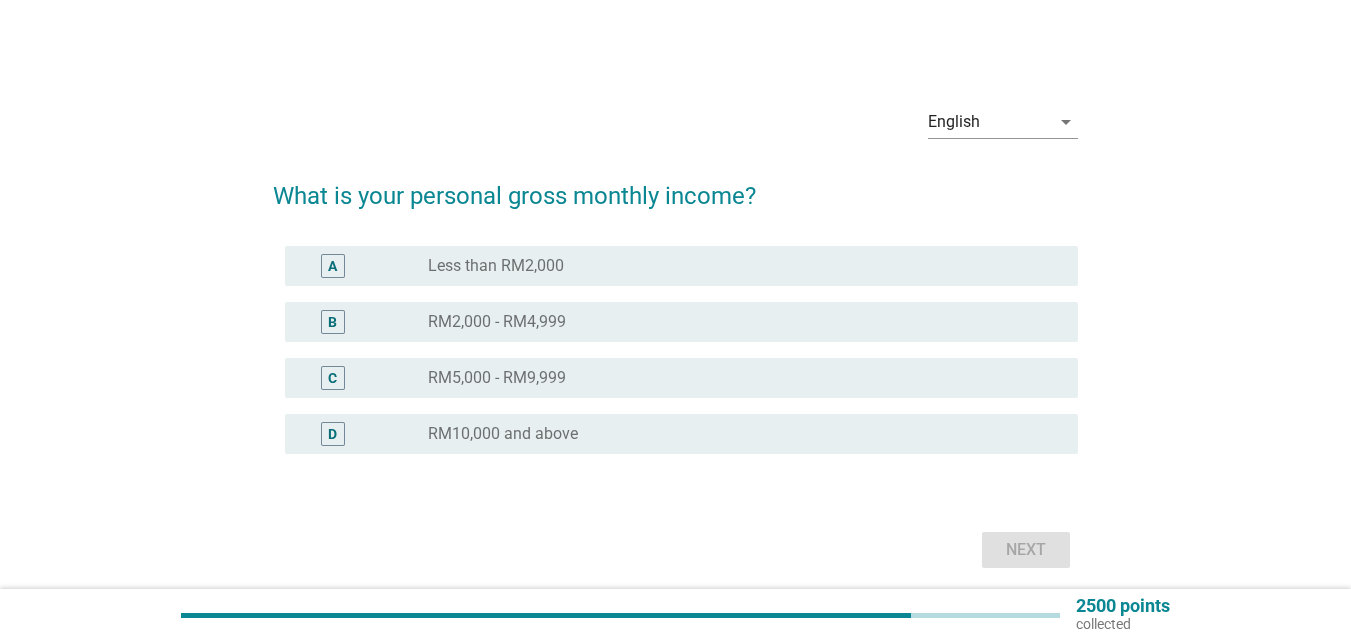 click on "radio_button_unchecked RM2,000 - RM4,999" at bounding box center [737, 322] 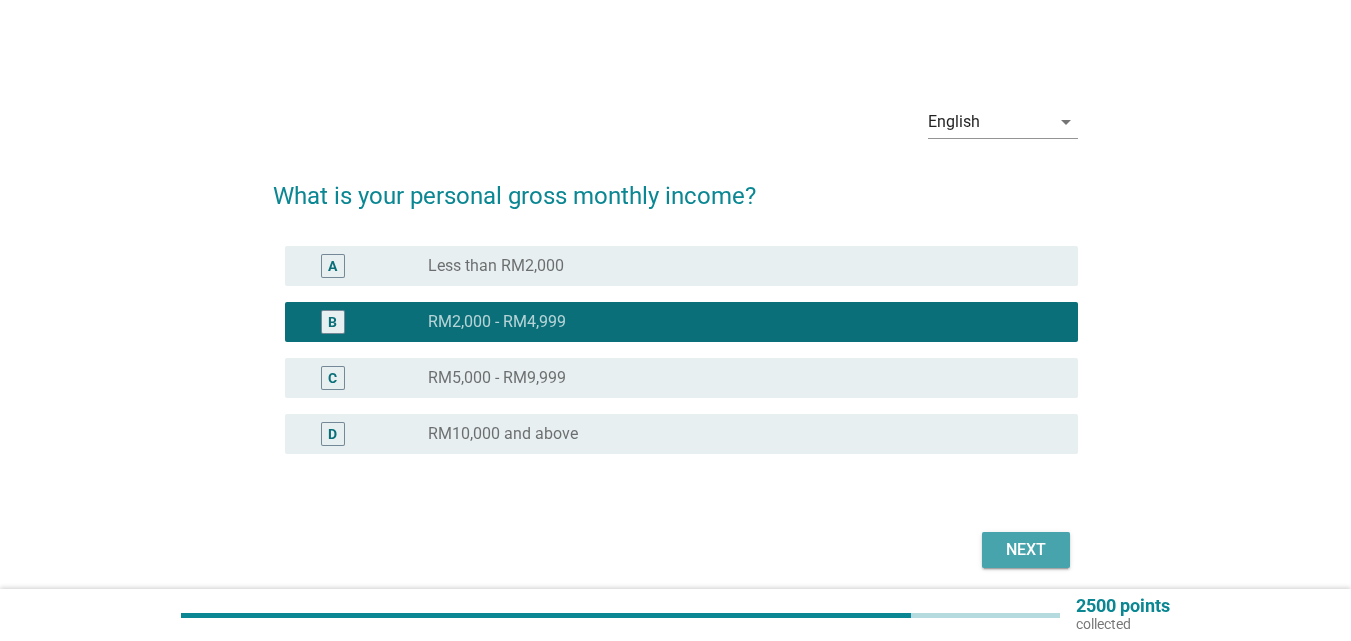 click on "Next" at bounding box center (1026, 550) 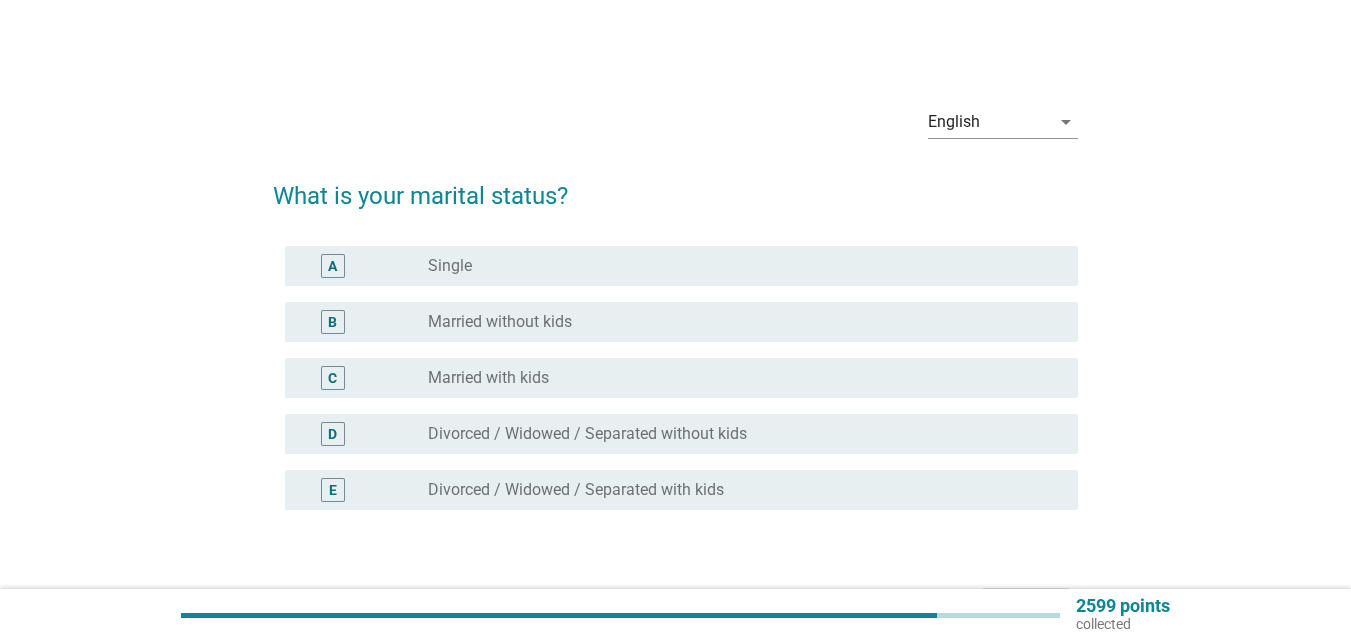 click on "Married with kids" at bounding box center [488, 378] 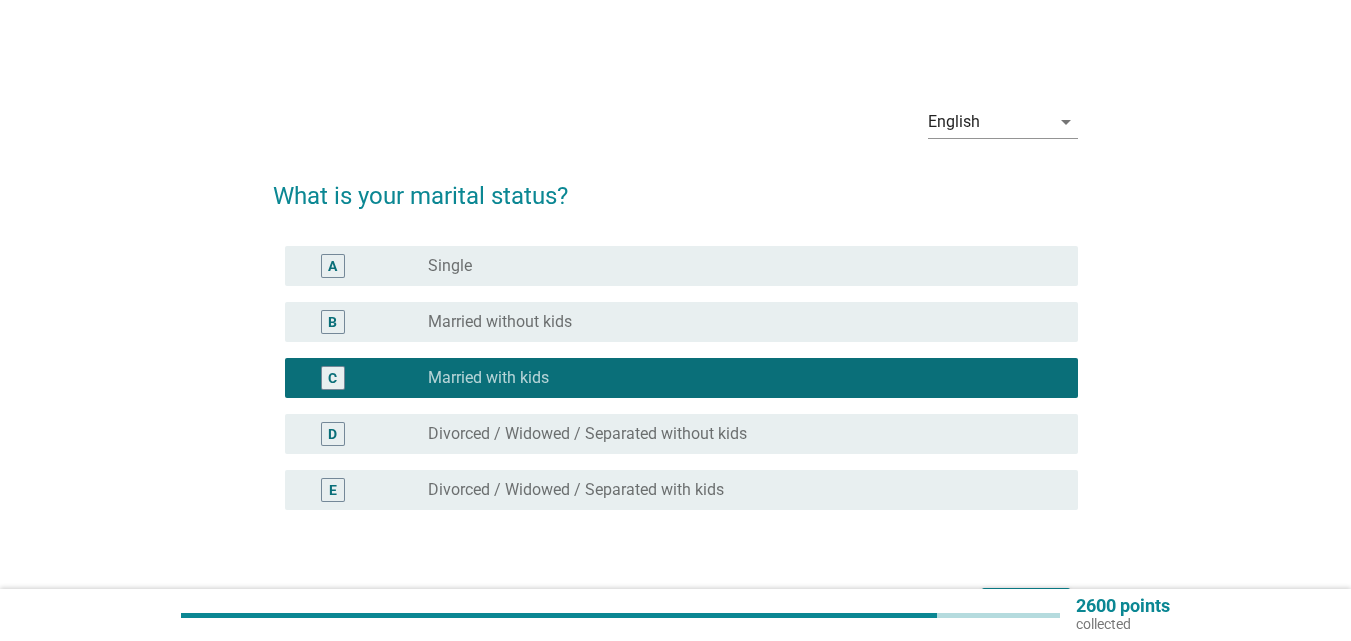 click on "radio_button_unchecked Single" at bounding box center [737, 266] 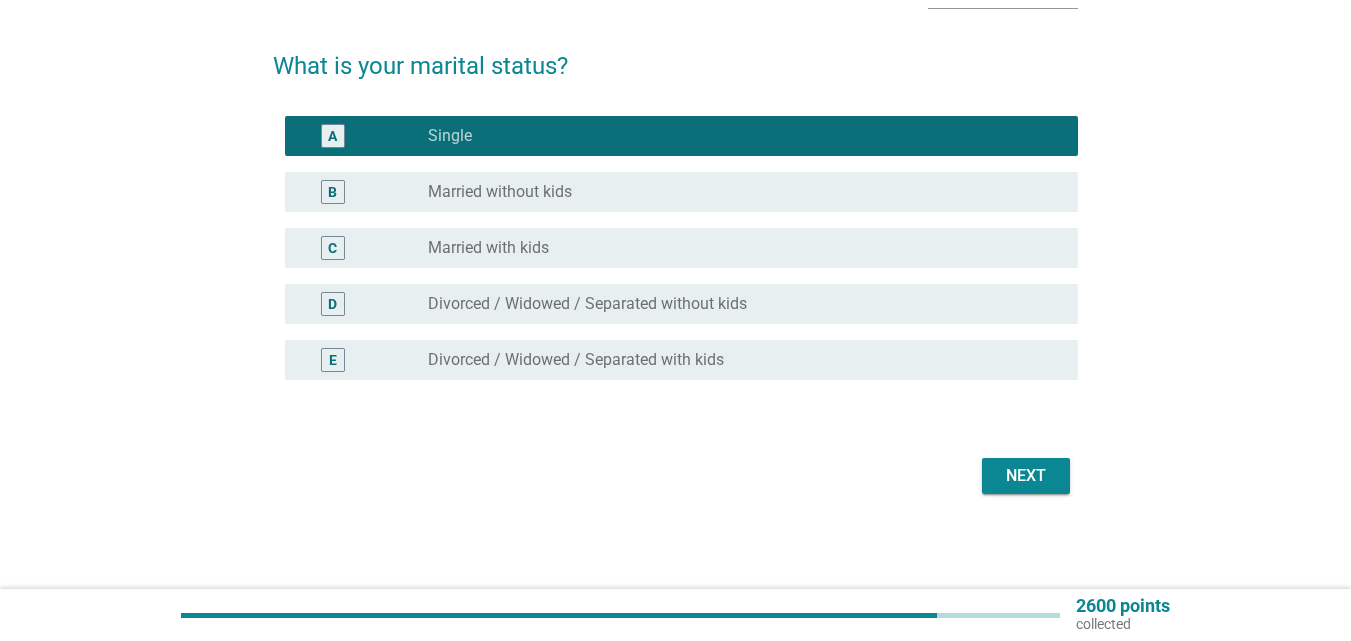 scroll, scrollTop: 131, scrollLeft: 0, axis: vertical 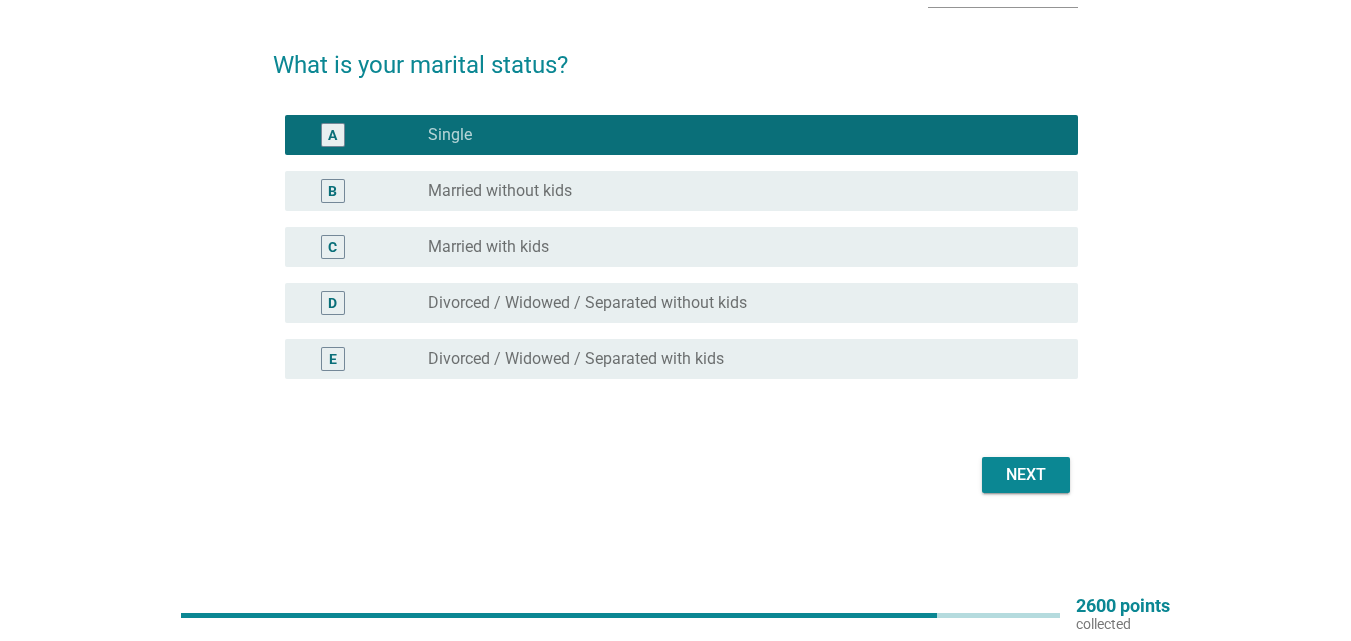 click on "Next" at bounding box center [1026, 475] 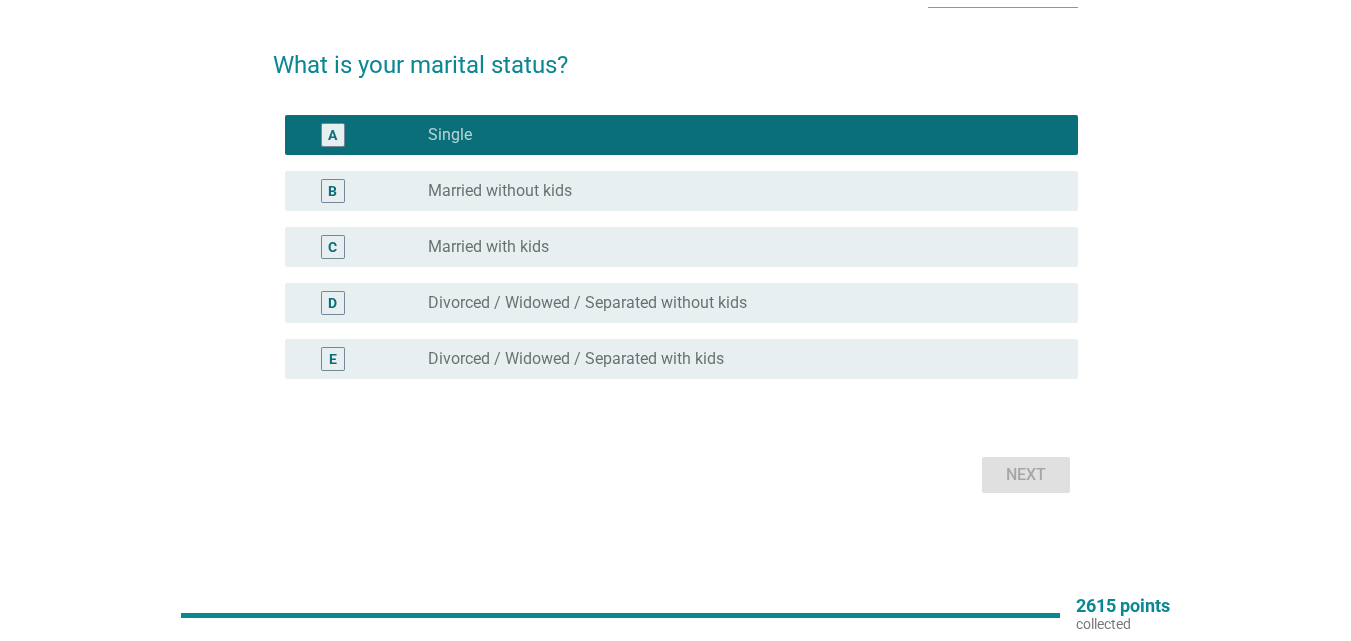 scroll, scrollTop: 0, scrollLeft: 0, axis: both 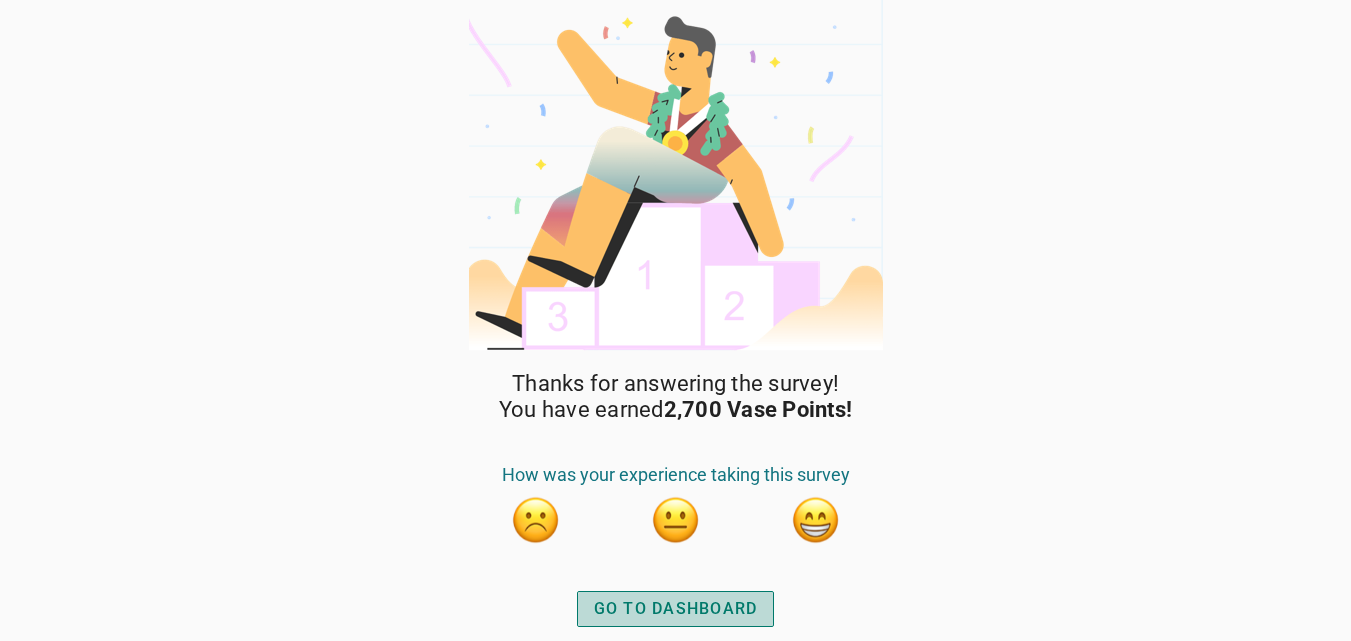 click on "GO TO DASHBOARD" at bounding box center (676, 609) 